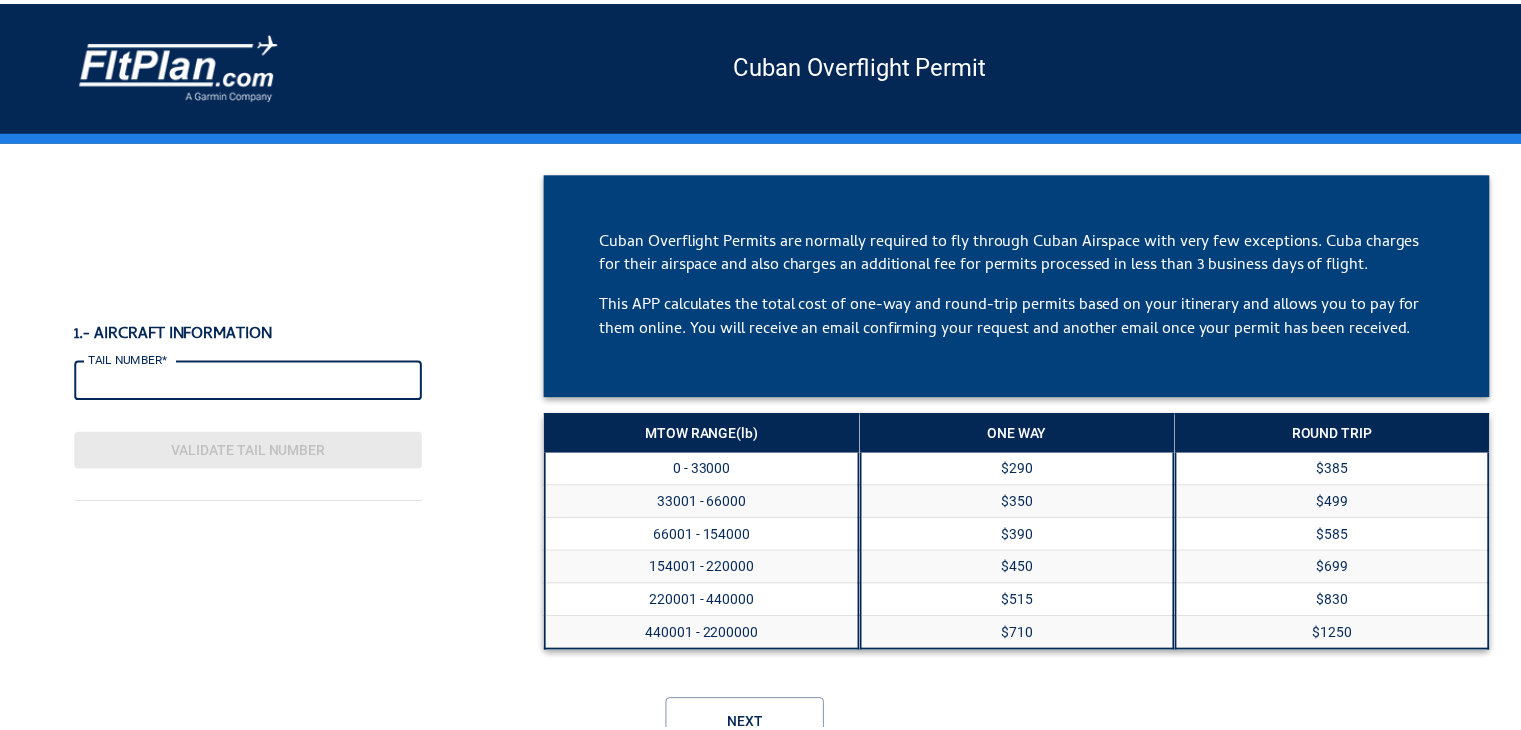 scroll, scrollTop: 0, scrollLeft: 0, axis: both 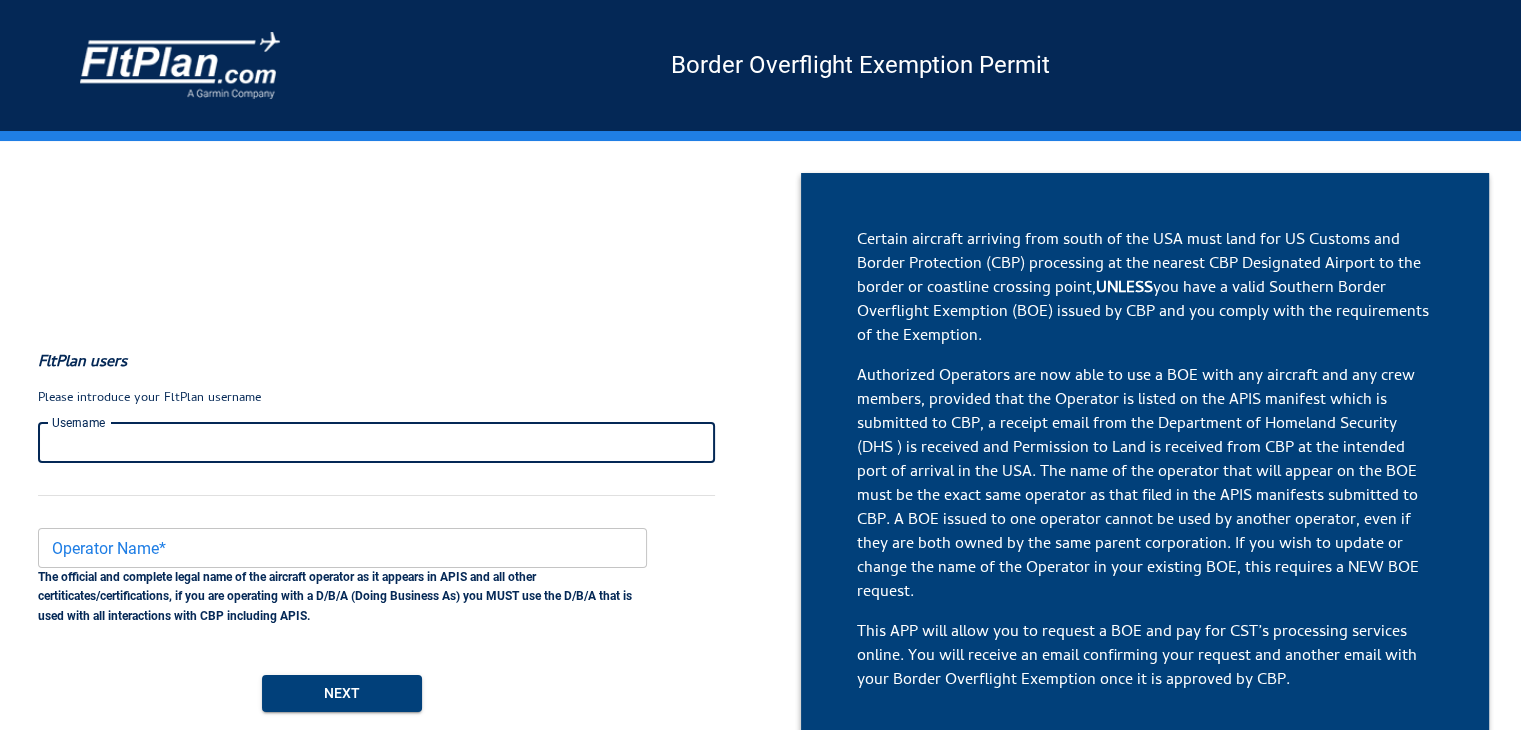 click on "Username" at bounding box center (376, 443) 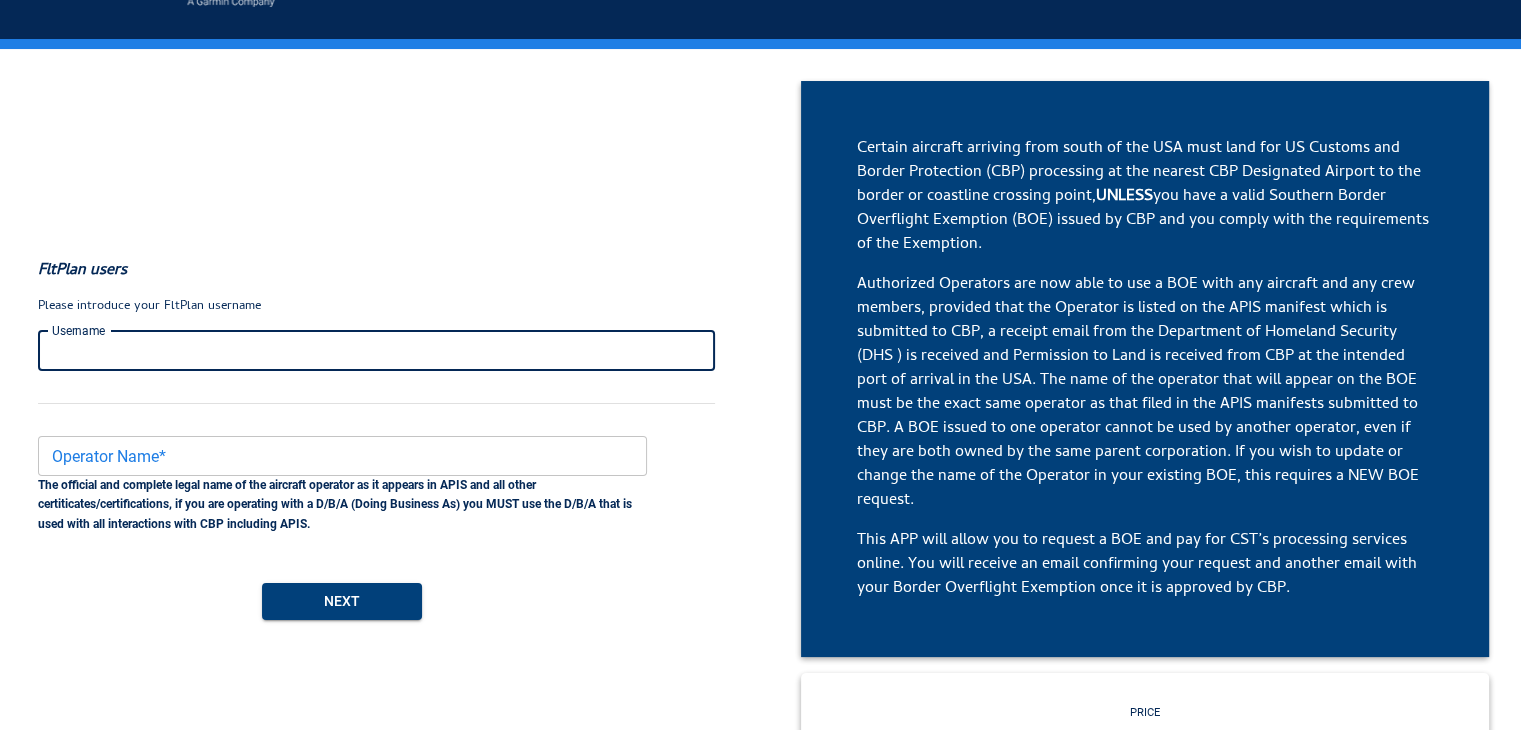 scroll, scrollTop: 100, scrollLeft: 0, axis: vertical 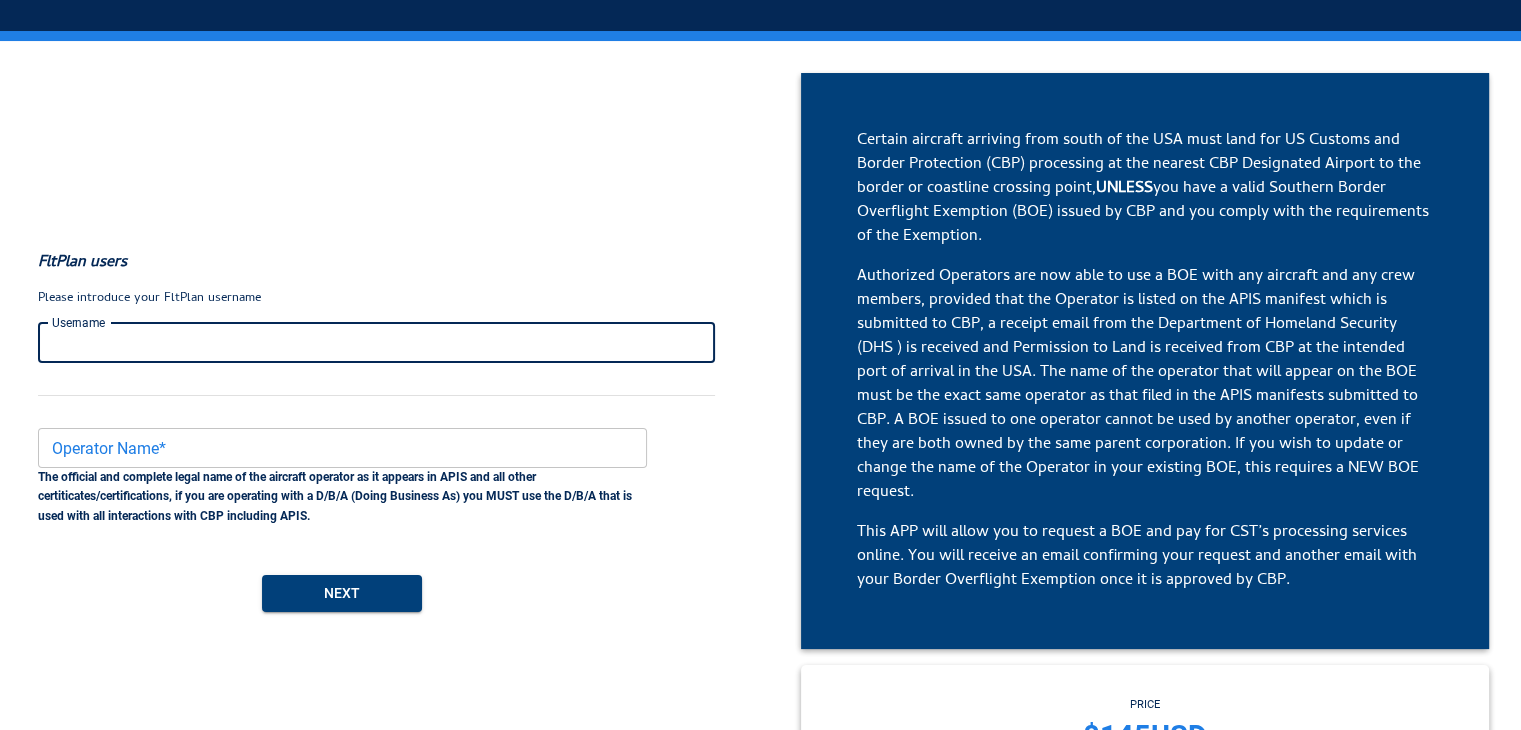 click on "Username" at bounding box center (376, 343) 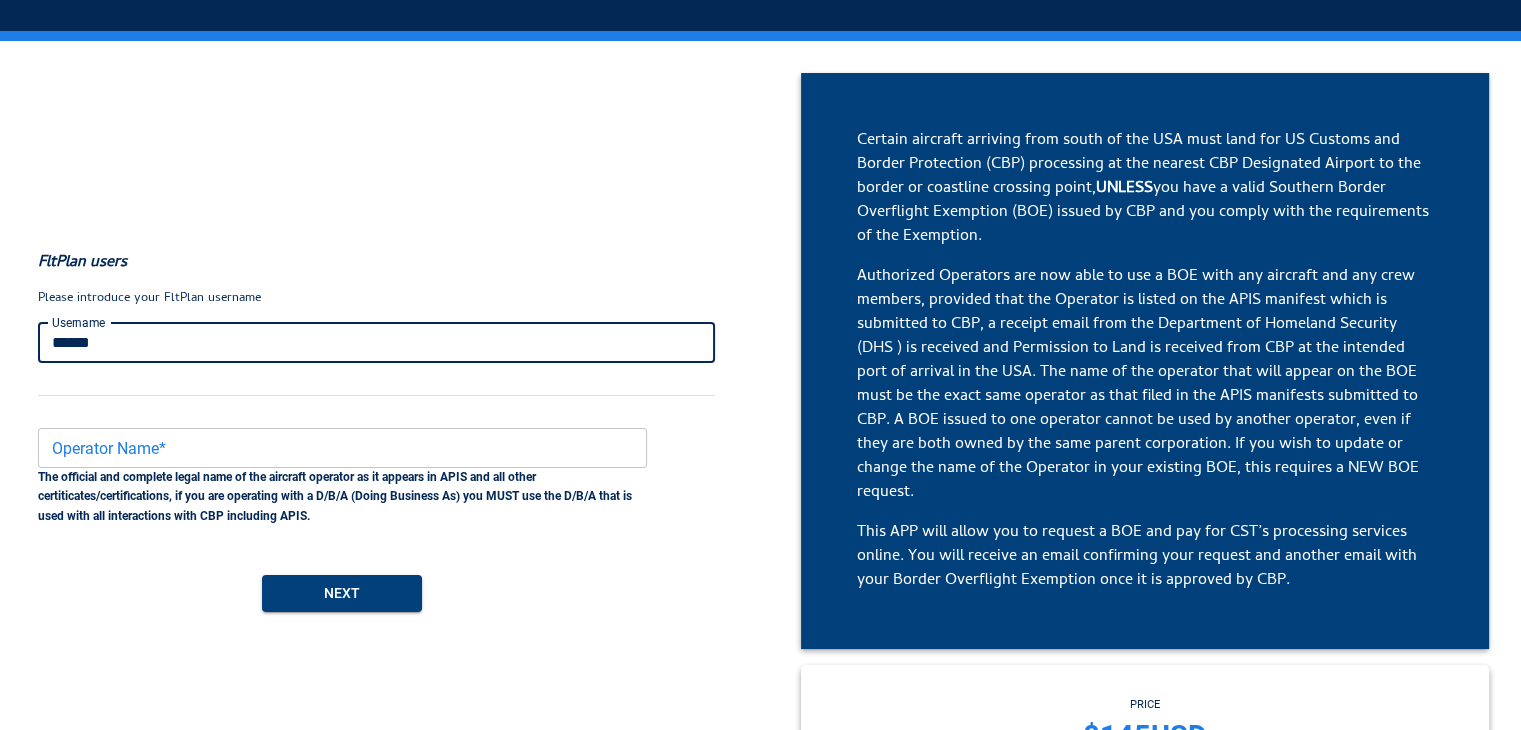 type on "******" 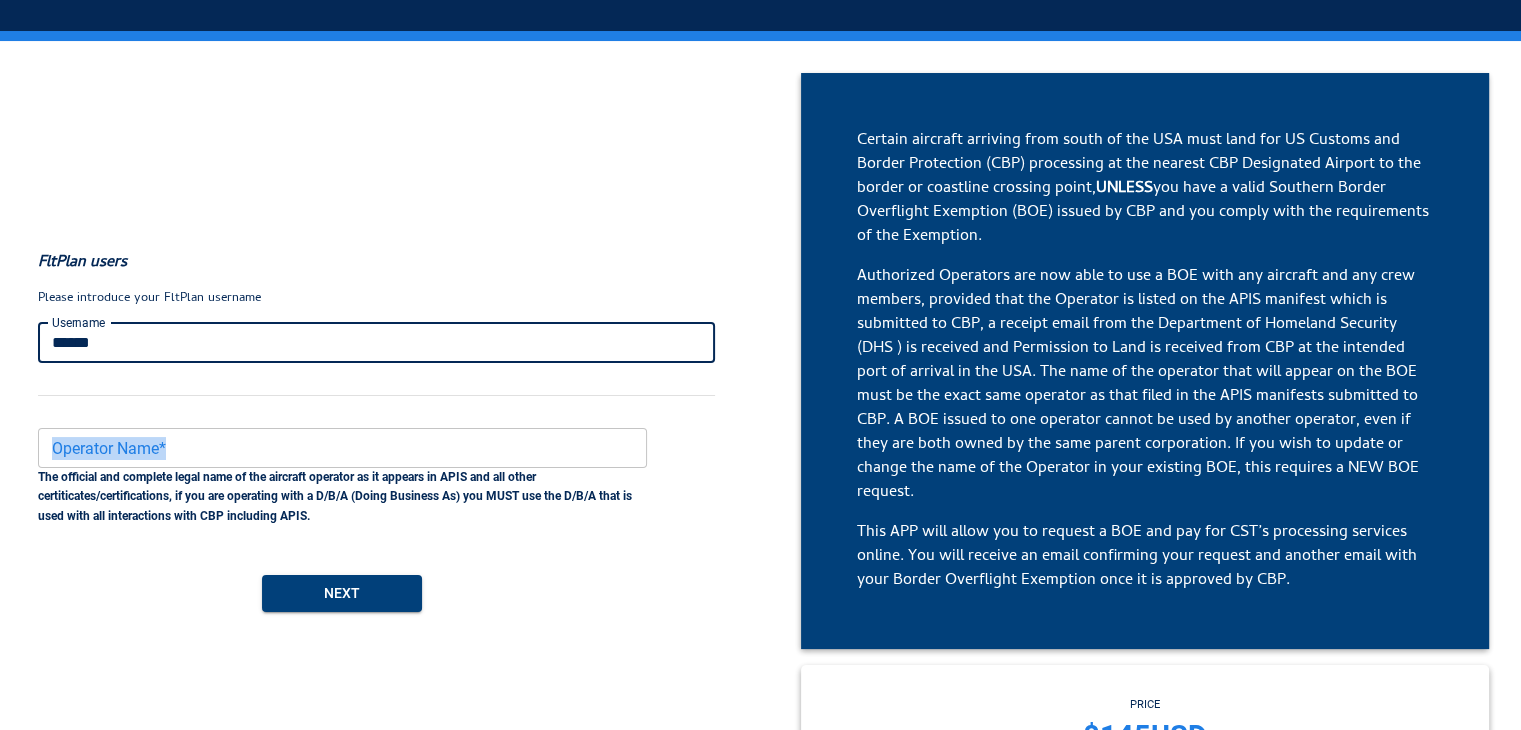 click on "Operator Name* Operator Name* The official and complete legal name of the aircraft operator as it appears in APIS and all other certiticates/certifications, if you are operating with a D/B/A (Doing Business As) you MUST use the D/B/A that is used with all interactions with CBP including APIS." at bounding box center [335, 470] 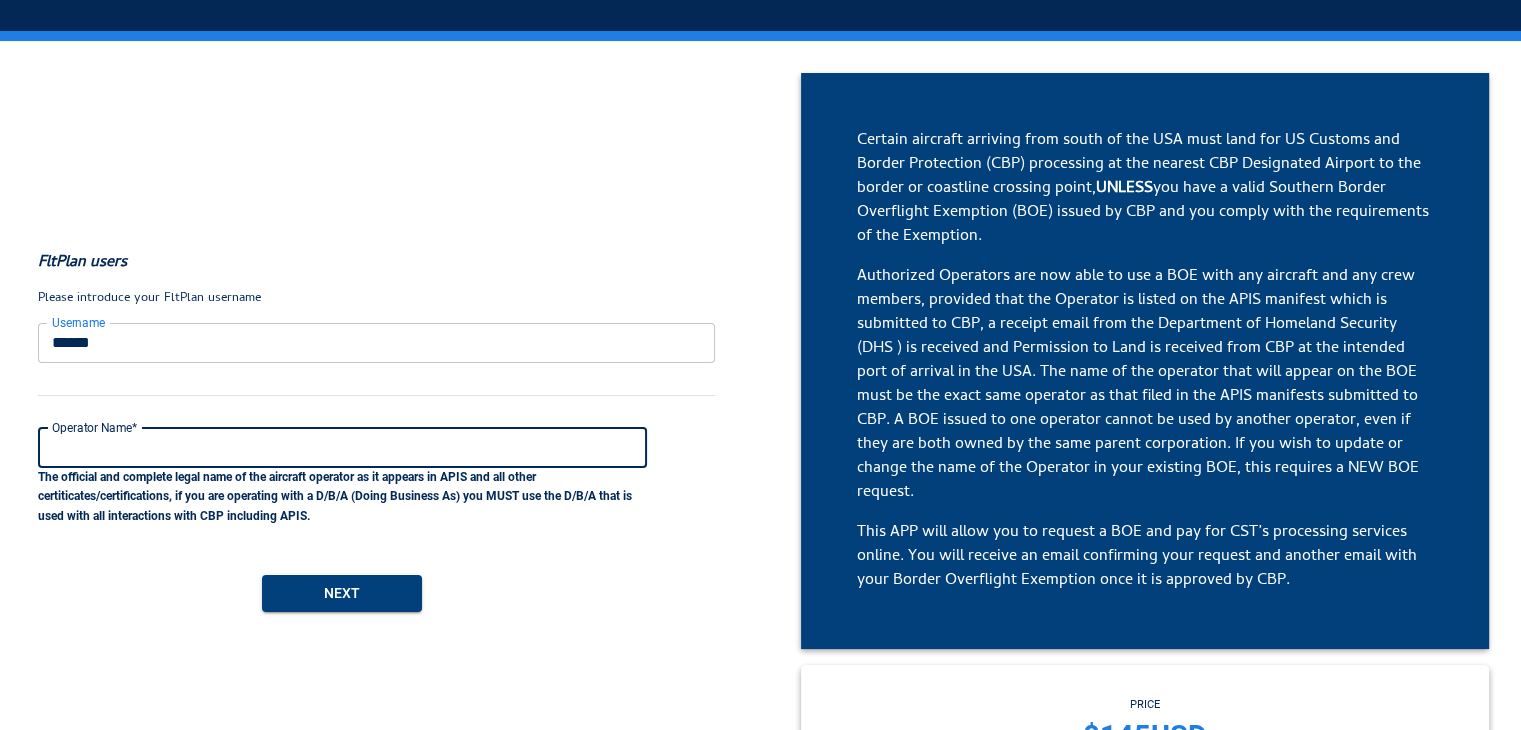 click on "Operator Name*" at bounding box center (343, 448) 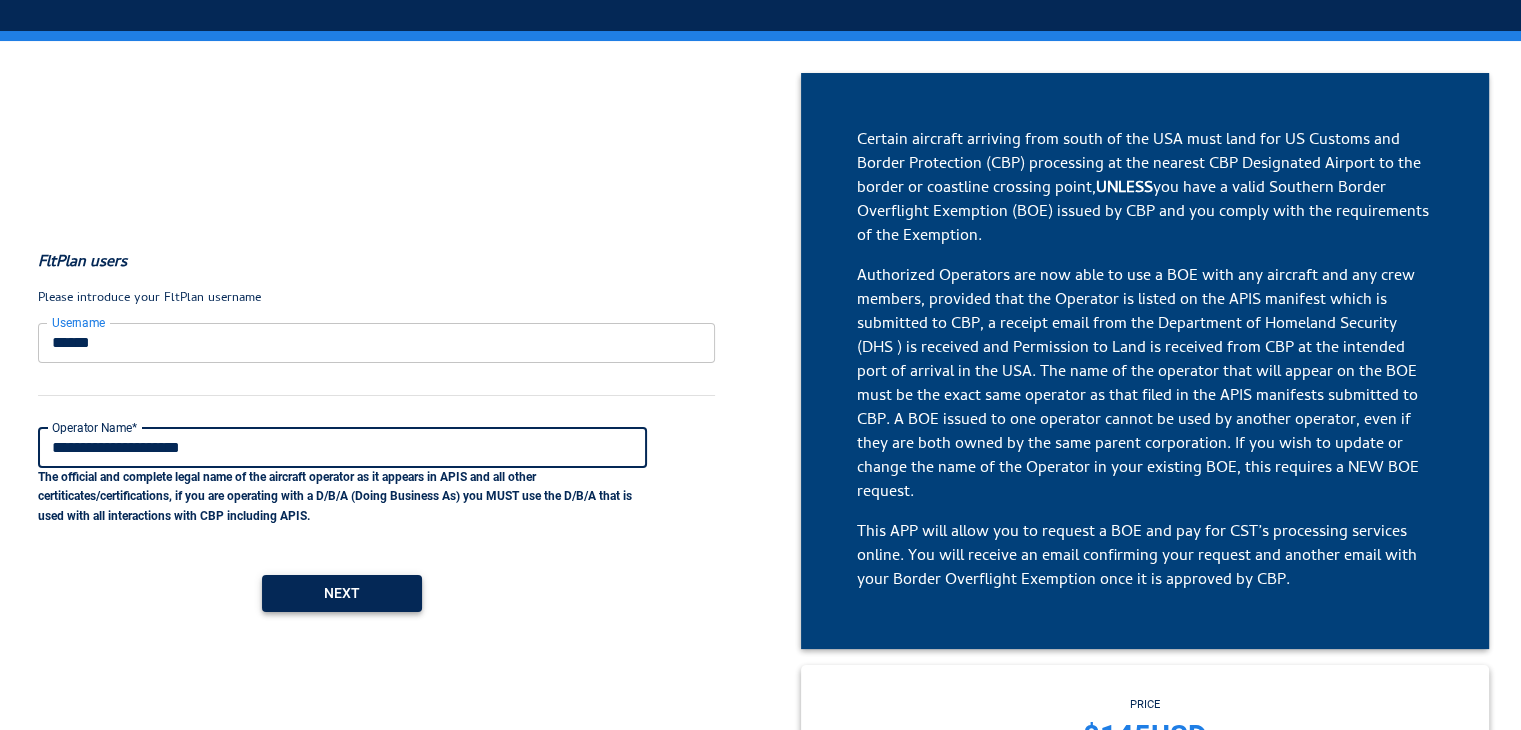 type on "**********" 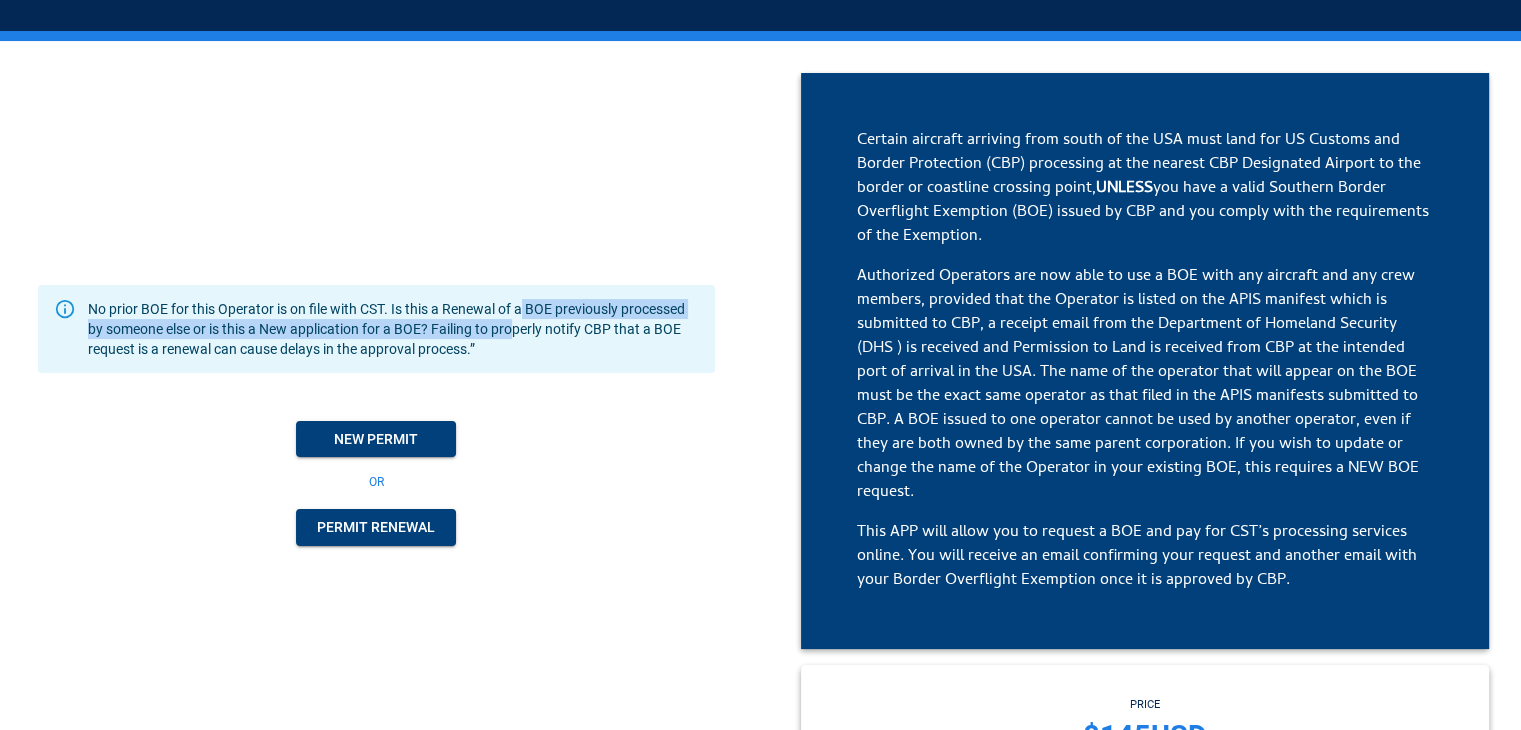 drag, startPoint x: 522, startPoint y: 303, endPoint x: 519, endPoint y: 337, distance: 34.132095 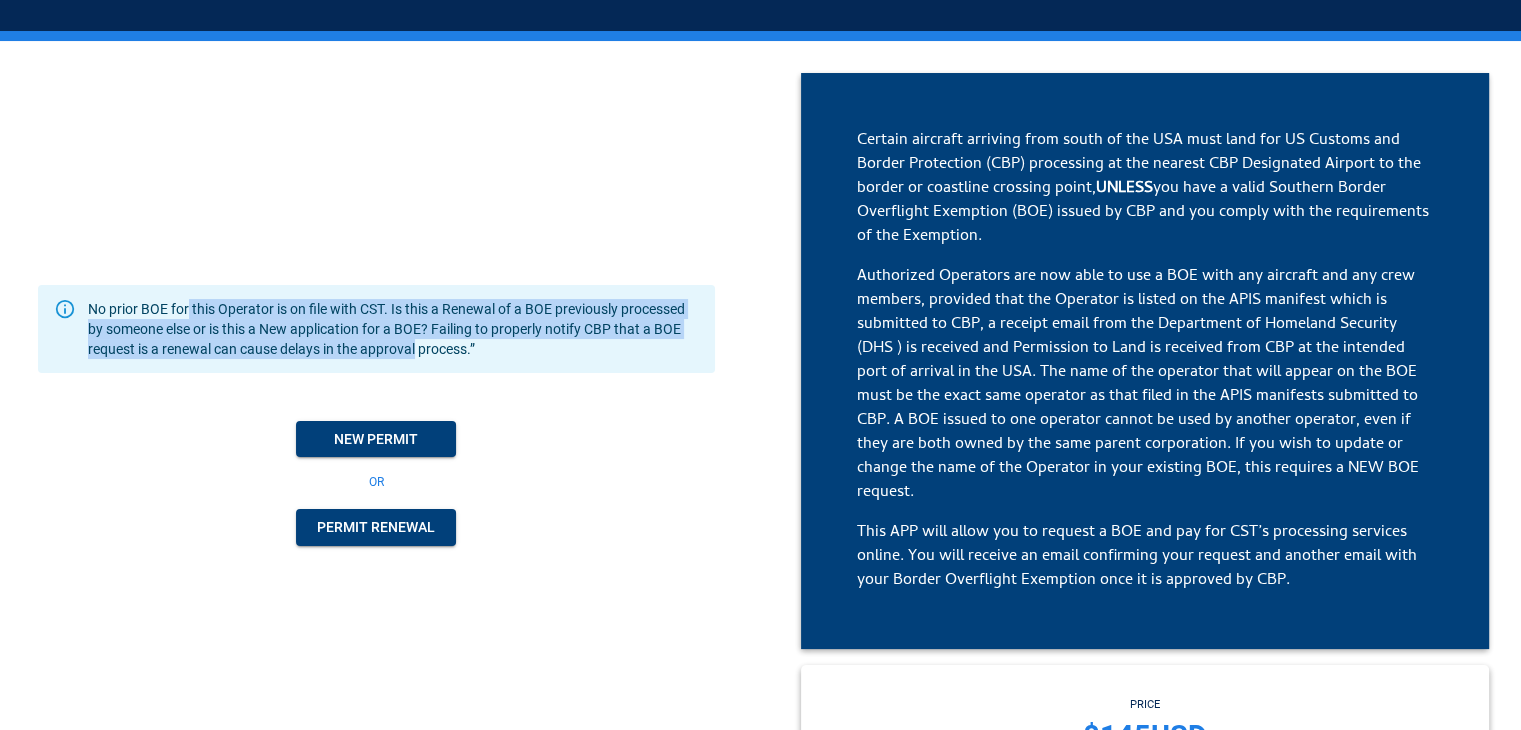 drag, startPoint x: 192, startPoint y: 307, endPoint x: 417, endPoint y: 349, distance: 228.88643 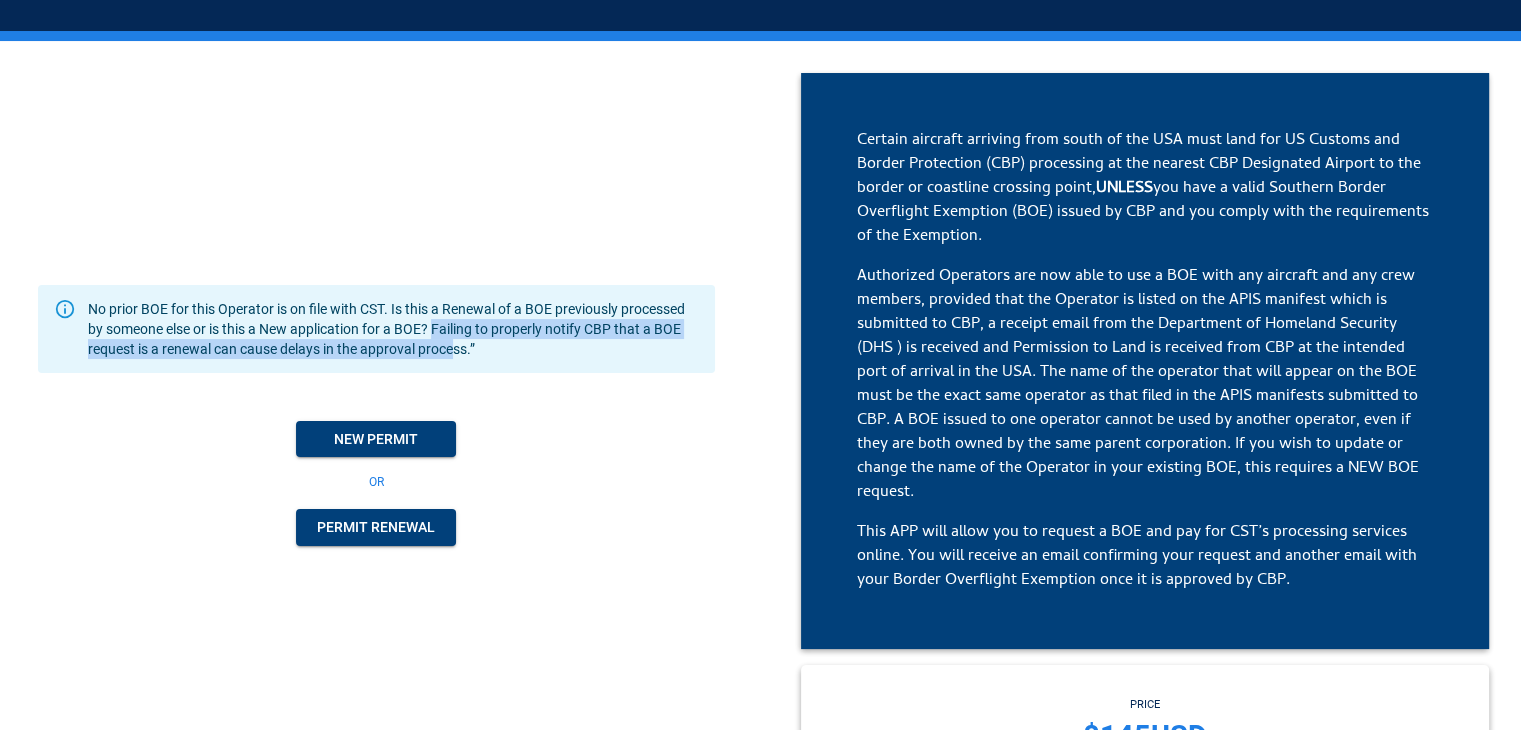 drag, startPoint x: 434, startPoint y: 322, endPoint x: 453, endPoint y: 347, distance: 31.400637 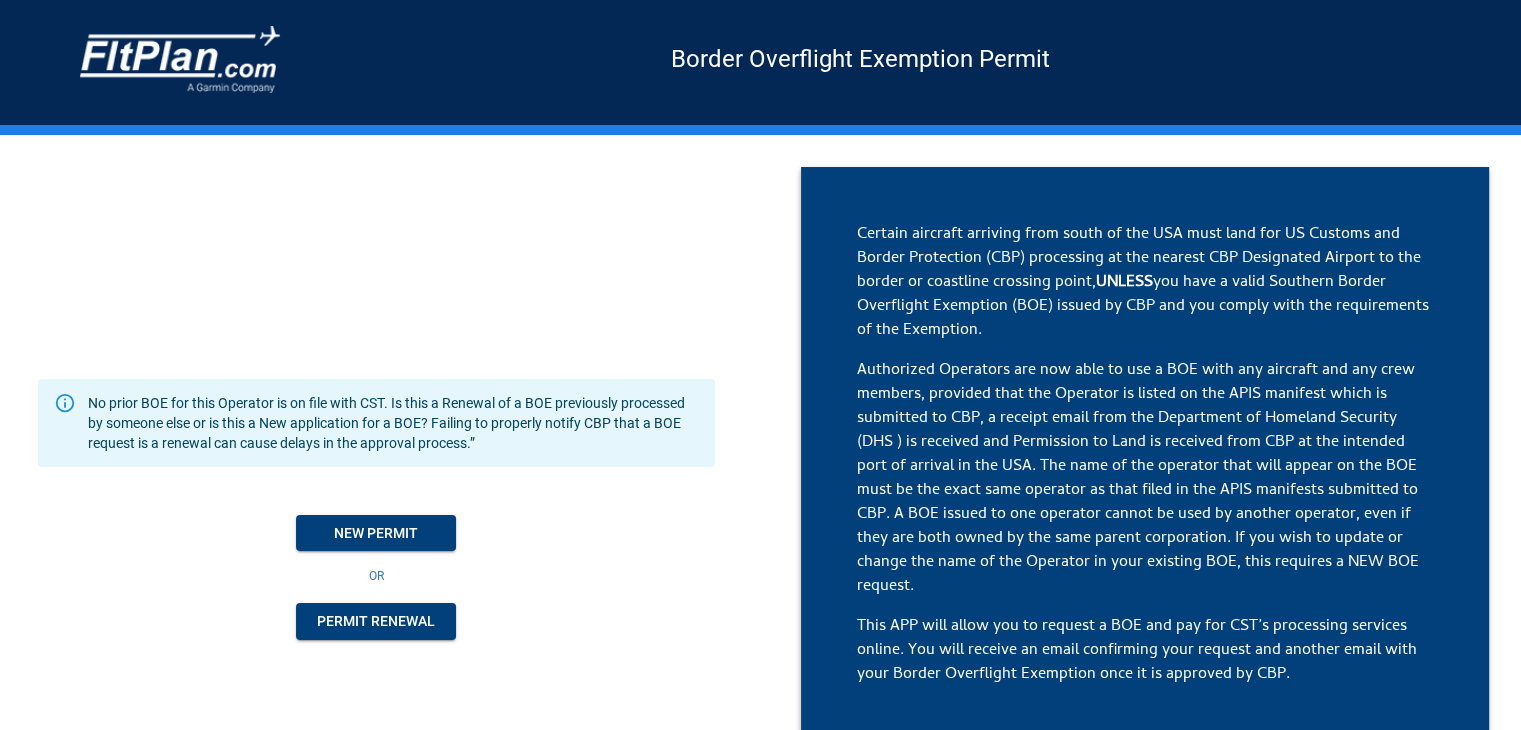 scroll, scrollTop: 0, scrollLeft: 0, axis: both 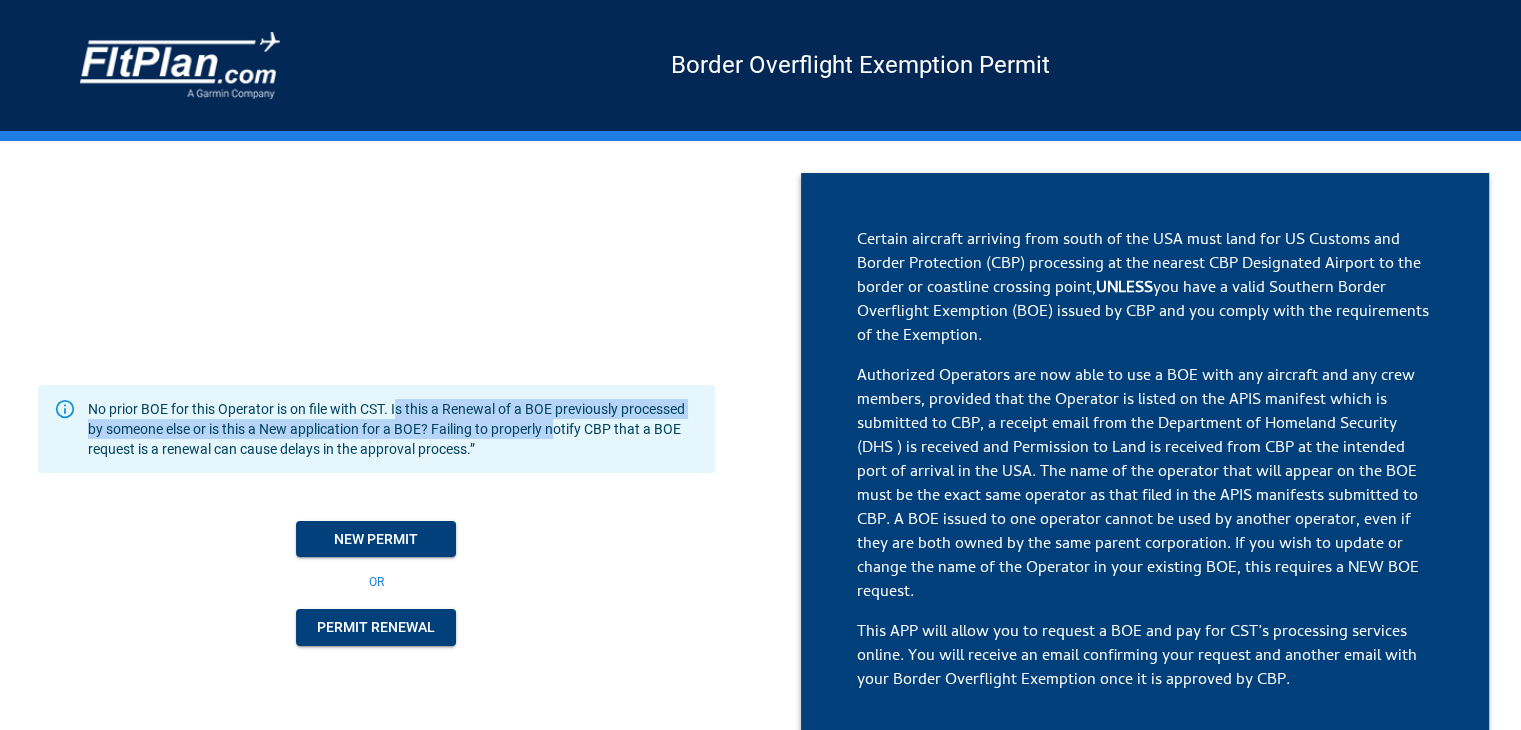 drag, startPoint x: 400, startPoint y: 405, endPoint x: 561, endPoint y: 433, distance: 163.41664 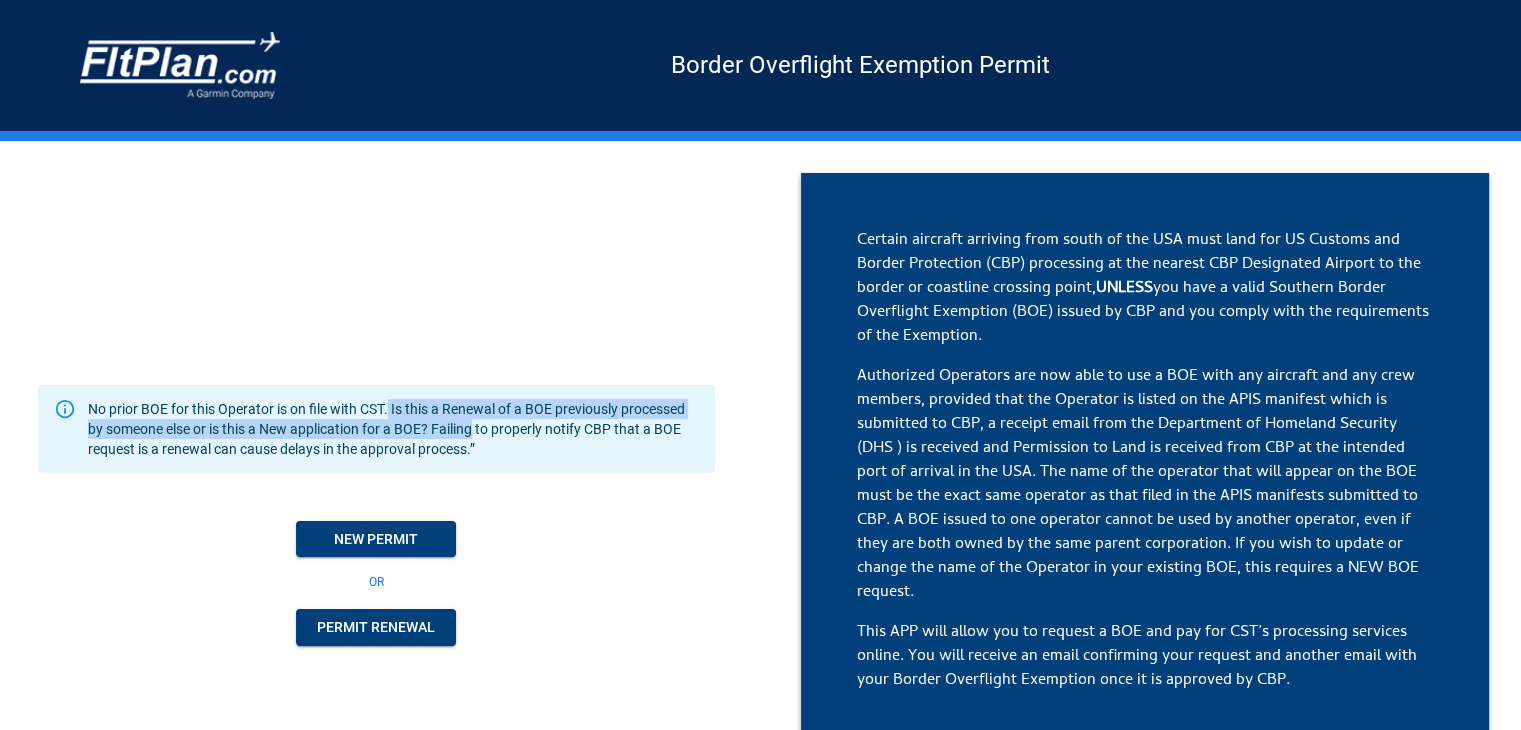 drag, startPoint x: 389, startPoint y: 413, endPoint x: 472, endPoint y: 429, distance: 84.5281 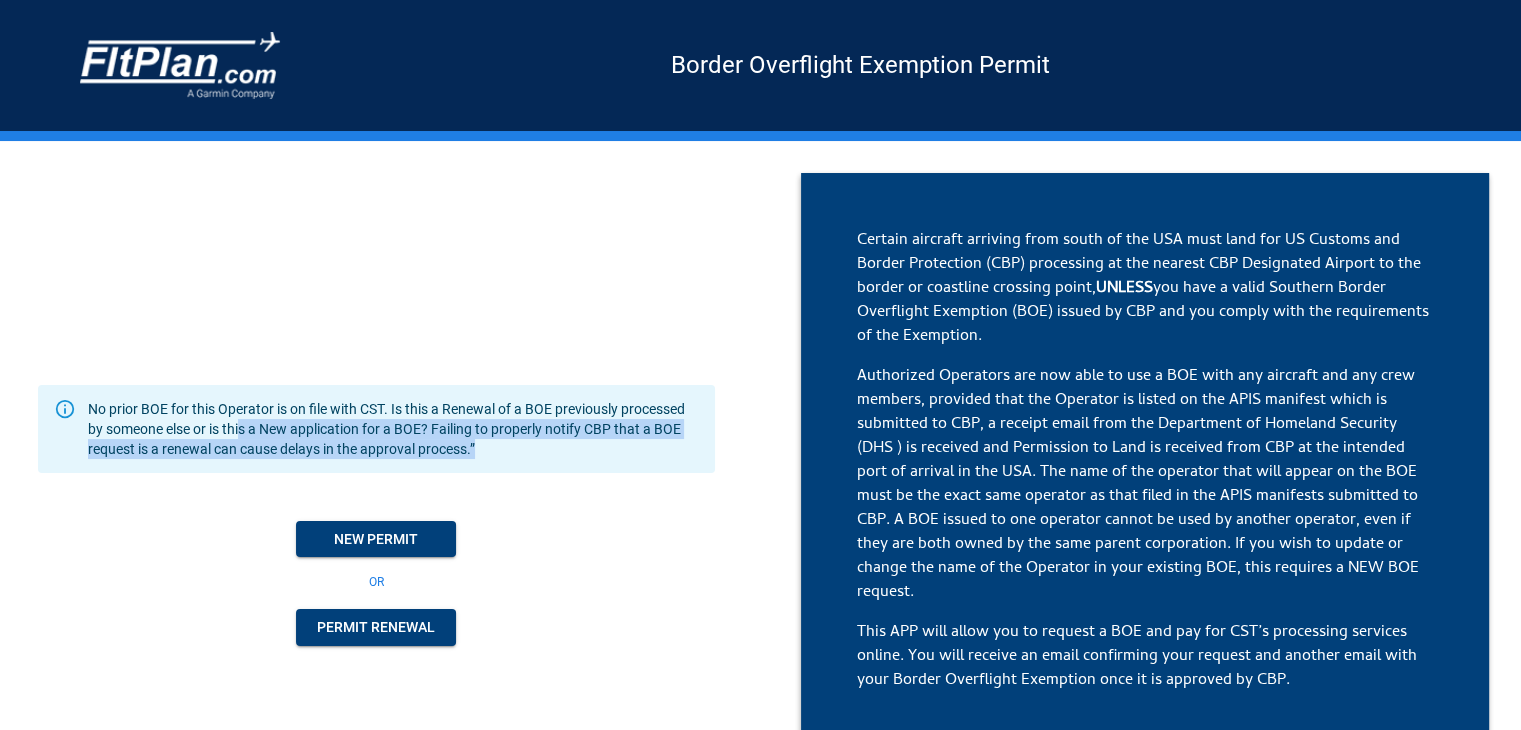 drag, startPoint x: 244, startPoint y: 433, endPoint x: 486, endPoint y: 445, distance: 242.29733 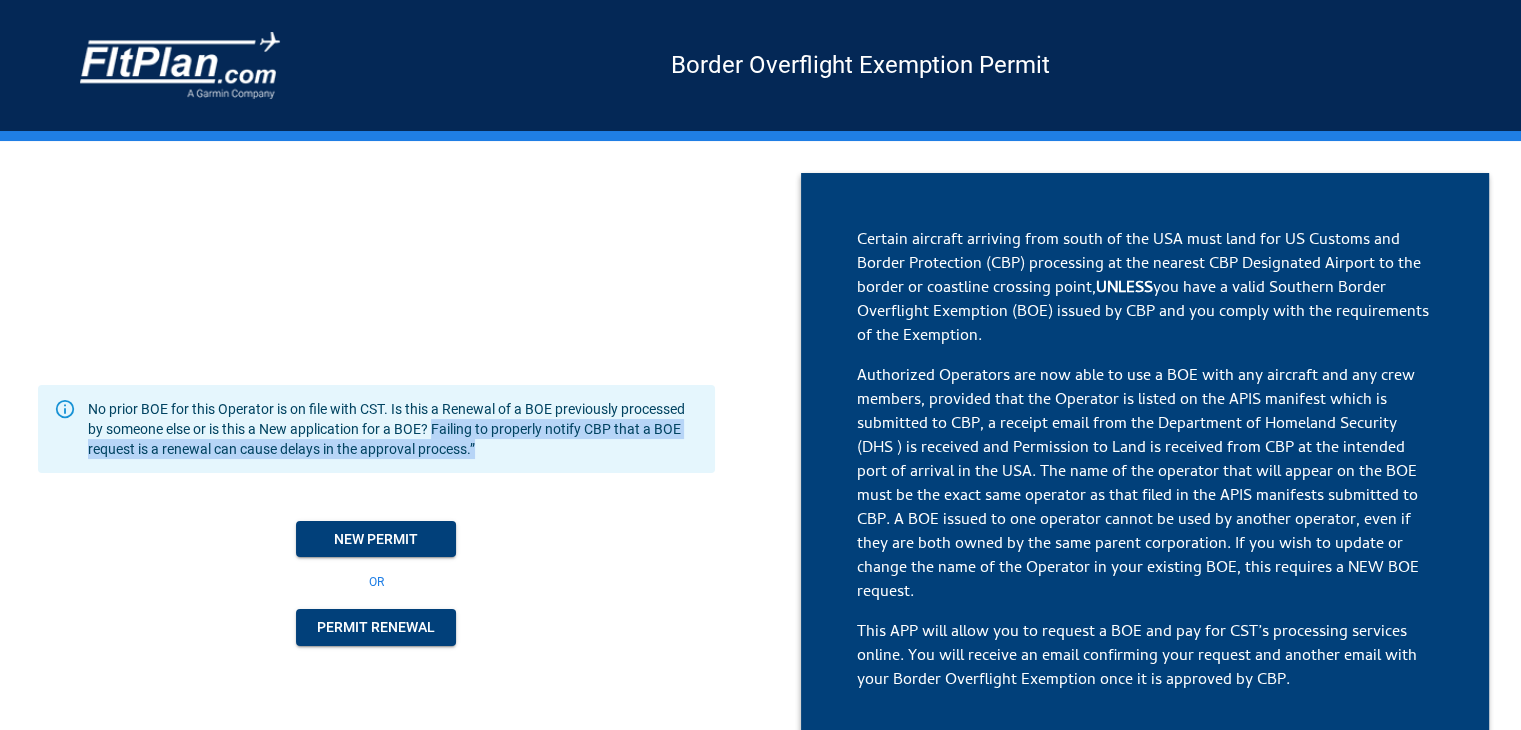 drag, startPoint x: 437, startPoint y: 432, endPoint x: 482, endPoint y: 447, distance: 47.434166 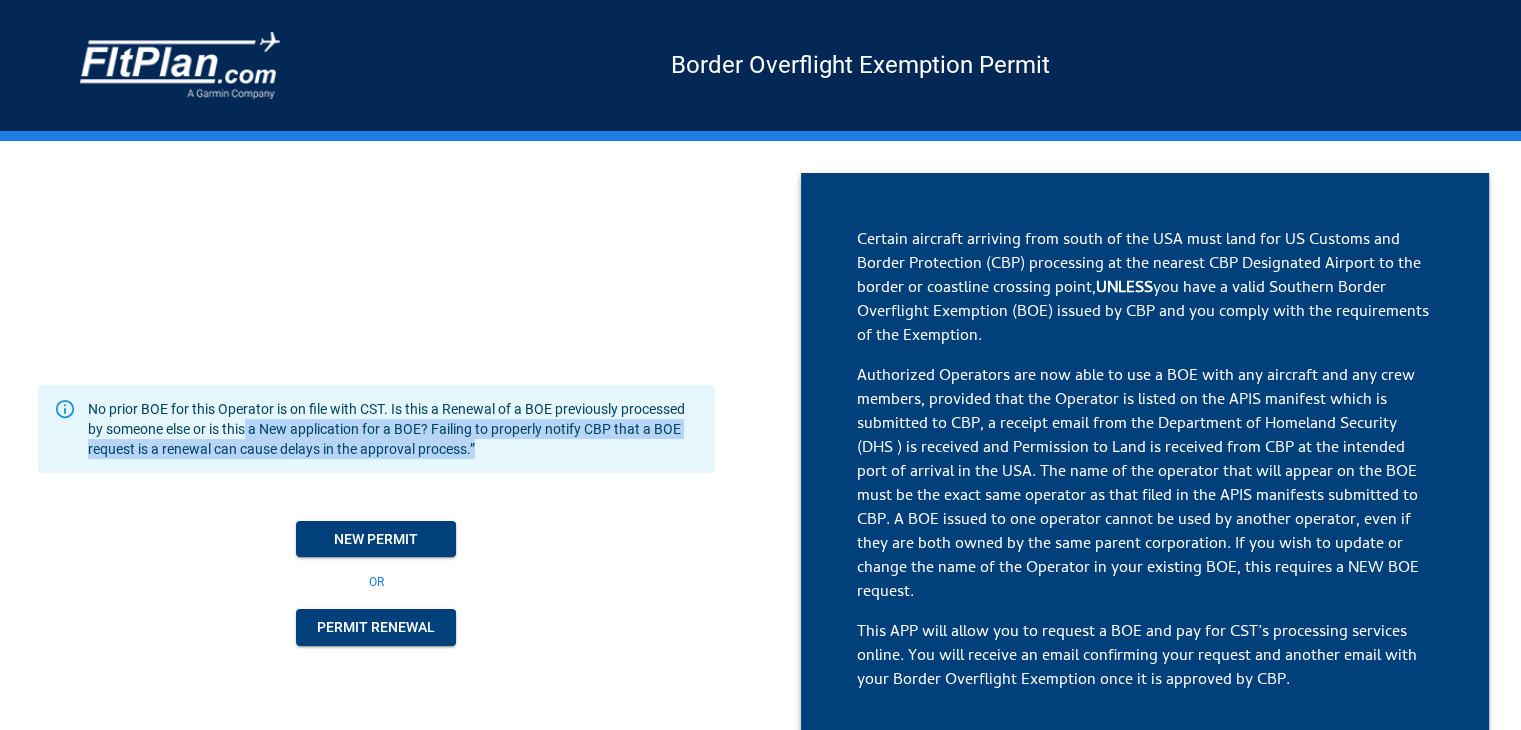 drag, startPoint x: 481, startPoint y: 449, endPoint x: 250, endPoint y: 429, distance: 231.86418 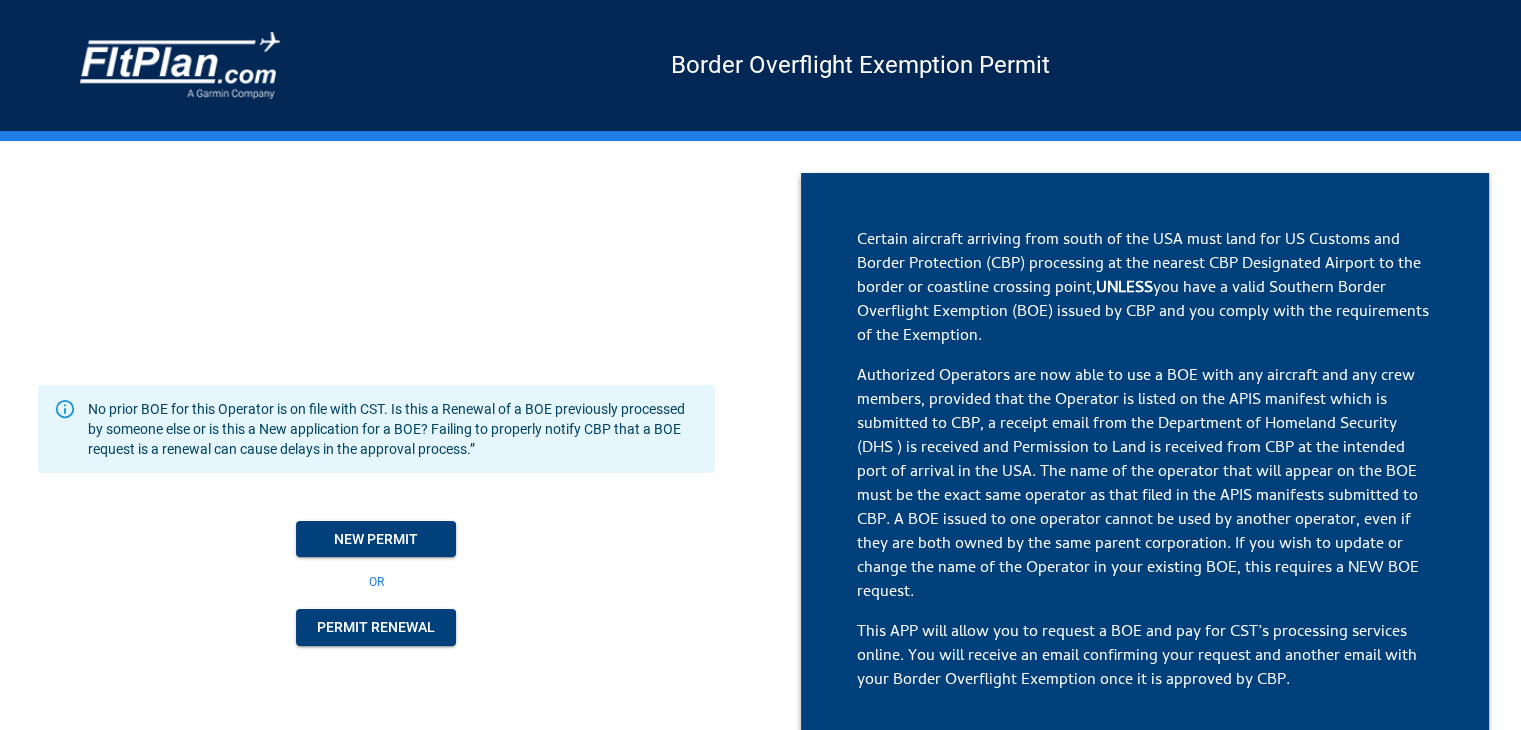 click on "No prior BOE for this Operator is on file with CST. Is this a Renewal of a BOE previously processed by someone else or is this a New application for a BOE? Failing to properly notify CBP that a BOE request is a renewal can cause delays in the approval process.”" at bounding box center (393, 429) 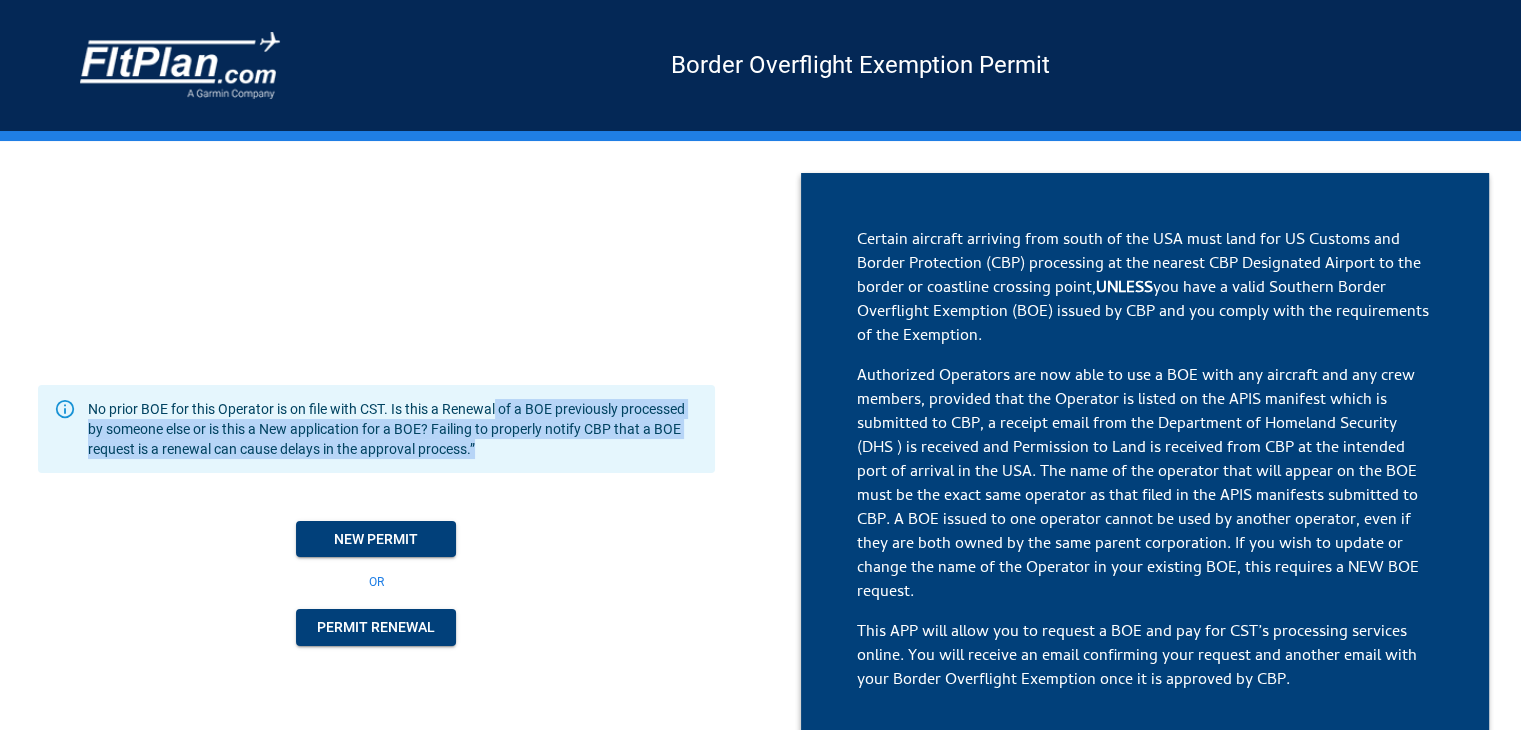 drag, startPoint x: 496, startPoint y: 404, endPoint x: 495, endPoint y: 467, distance: 63.007935 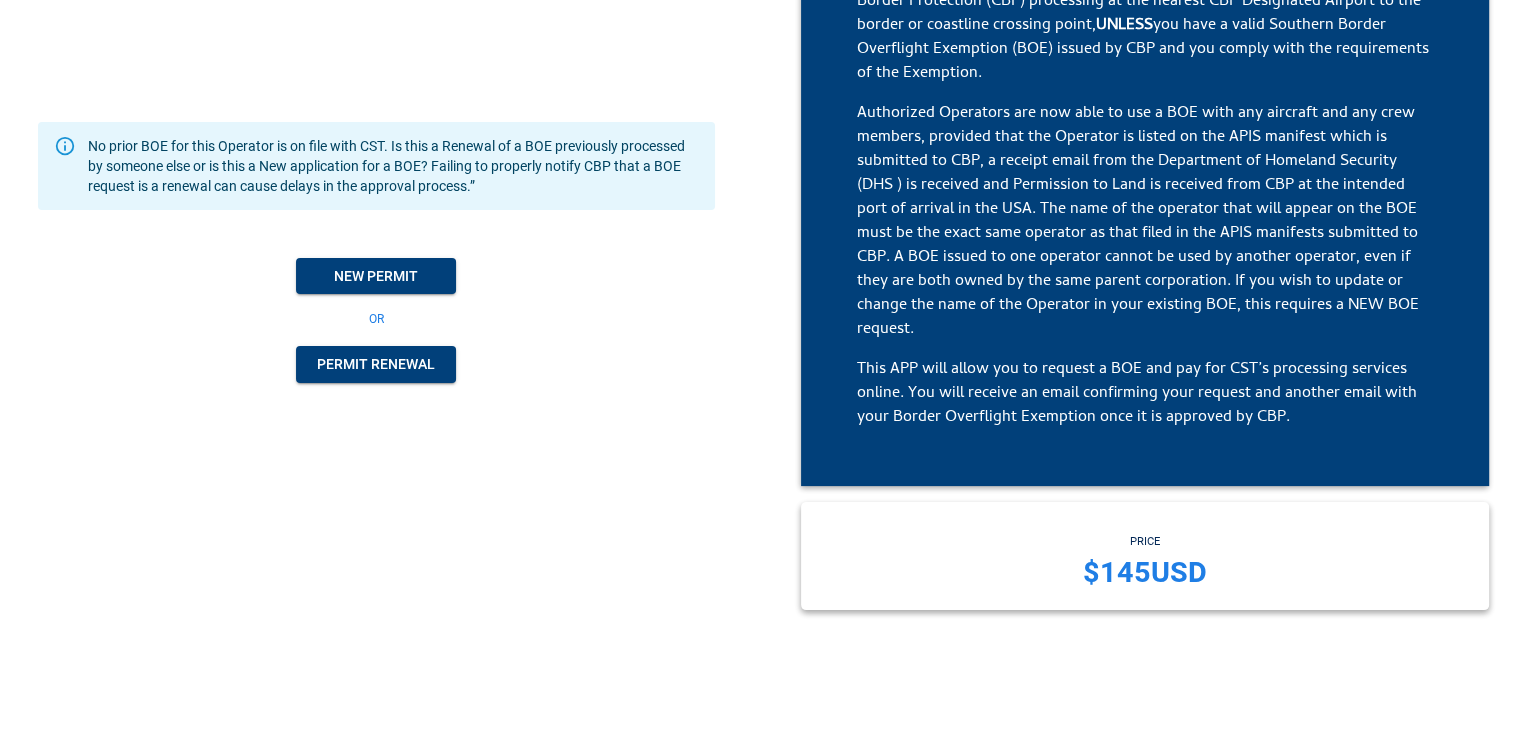 scroll, scrollTop: 200, scrollLeft: 0, axis: vertical 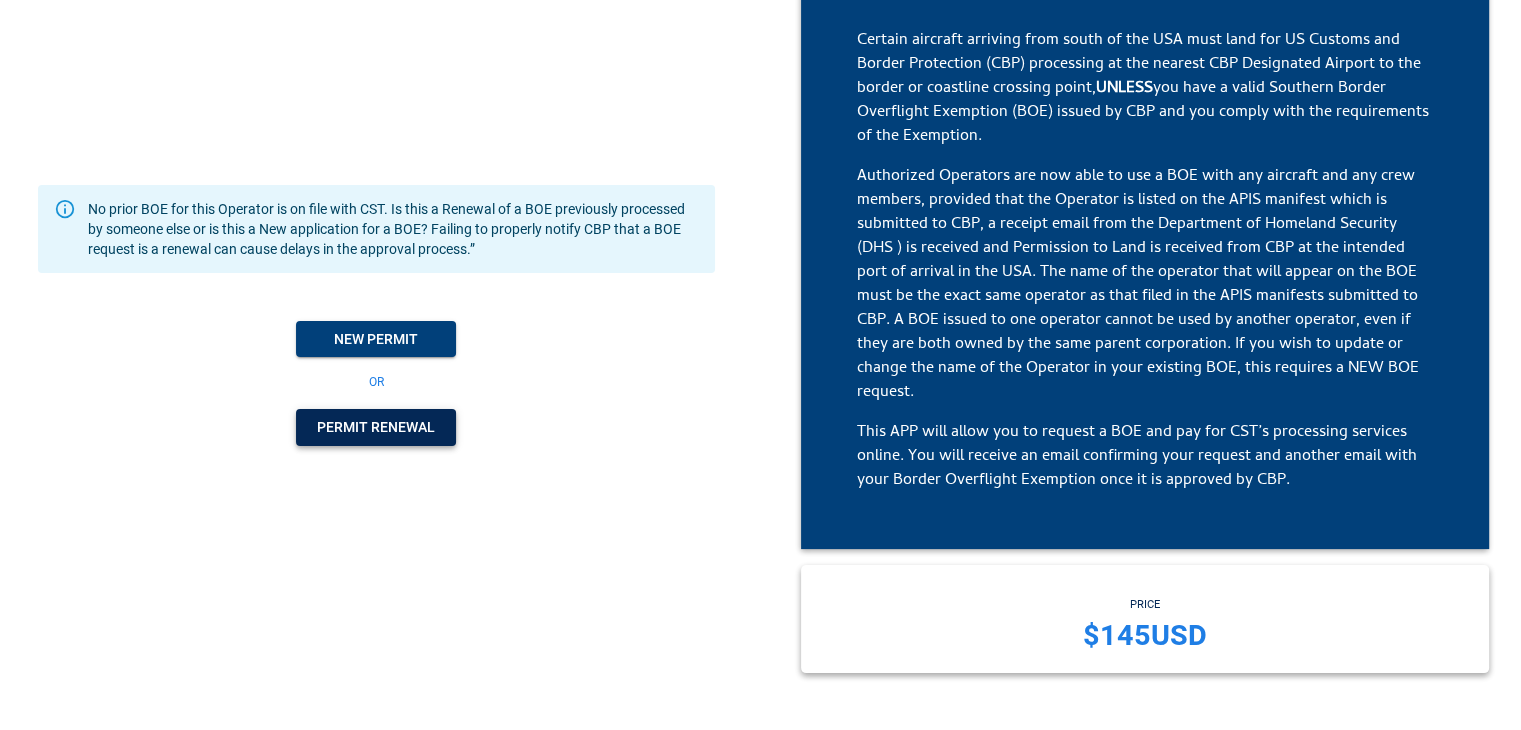 click on "Permit Renewal" at bounding box center [376, 339] 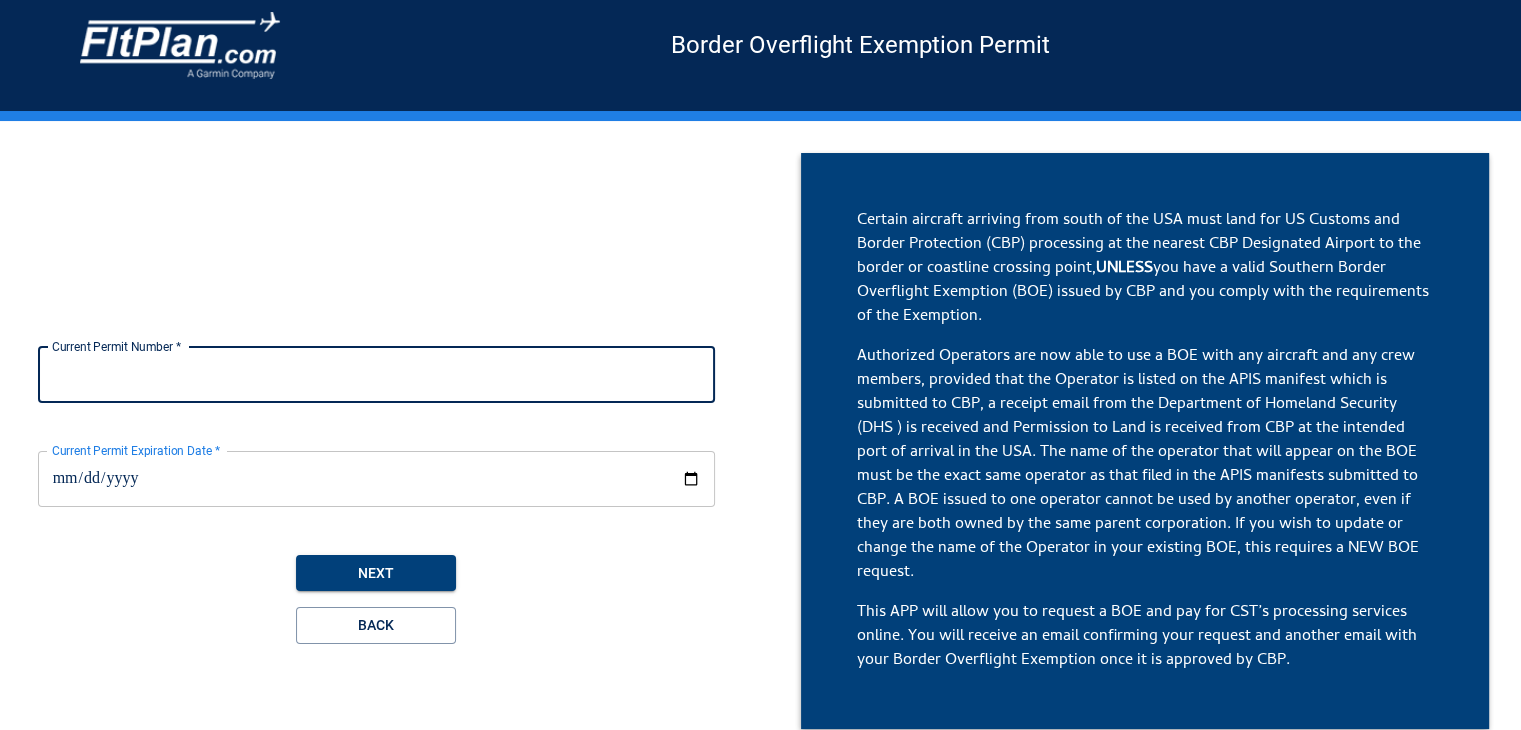 scroll, scrollTop: 0, scrollLeft: 0, axis: both 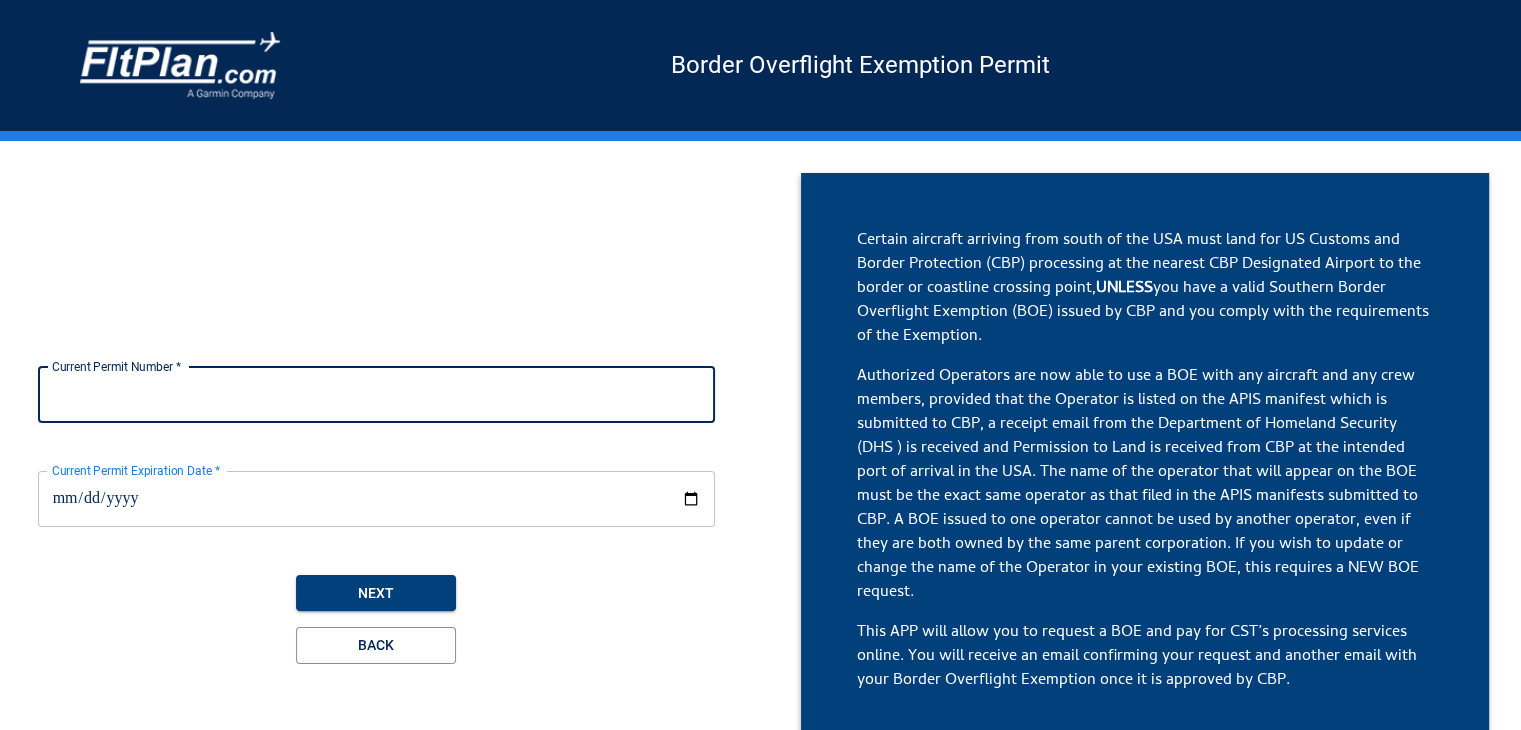 click on "Current Permit Number *" at bounding box center [376, 395] 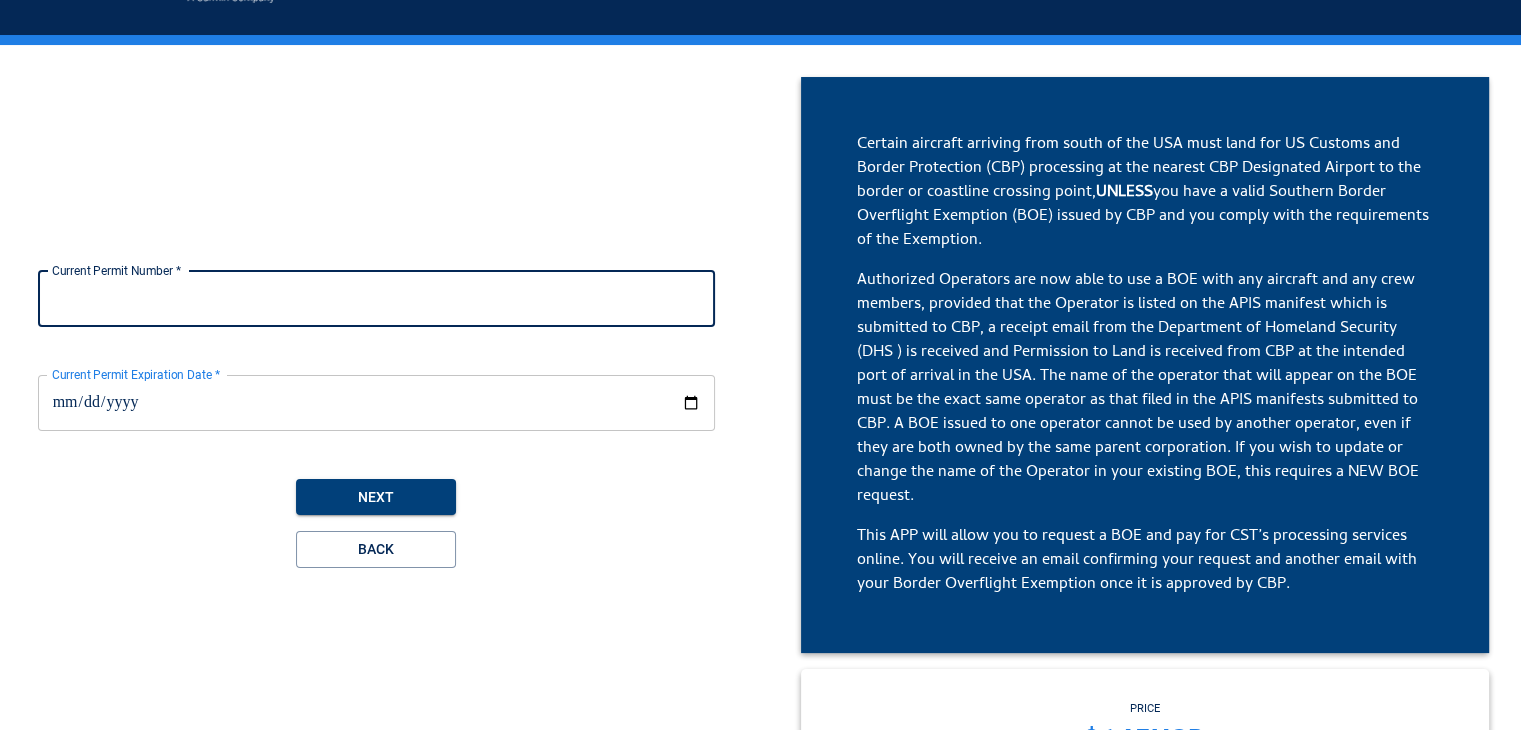 scroll, scrollTop: 100, scrollLeft: 0, axis: vertical 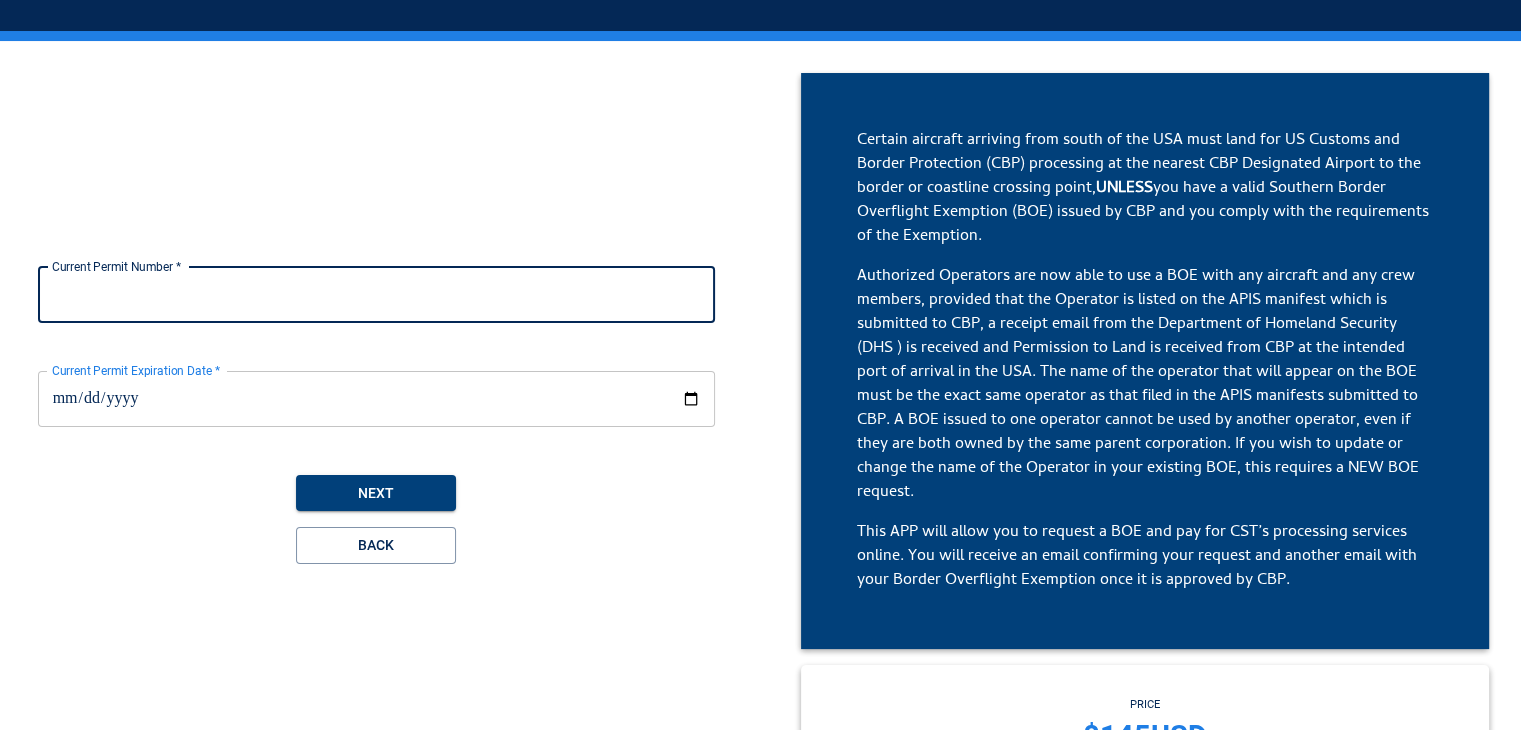 click on "Certain aircraft arriving from south of the USA must land for US Customs and Border Protection (CBP) processing at the nearest CBP Designated Airport to the border or coastline crossing point,  UNLESS  you have a valid Southern Border Overflight Exemption (BOE) issued by CBP and you comply with the requirements of the Exemption. This APP will allow you to request a BOE and pay for CST’s processing services online. You will receive an email confirming your request and another email with your Border Overflight Exemption once it is approved by CBP." at bounding box center [1145, 361] 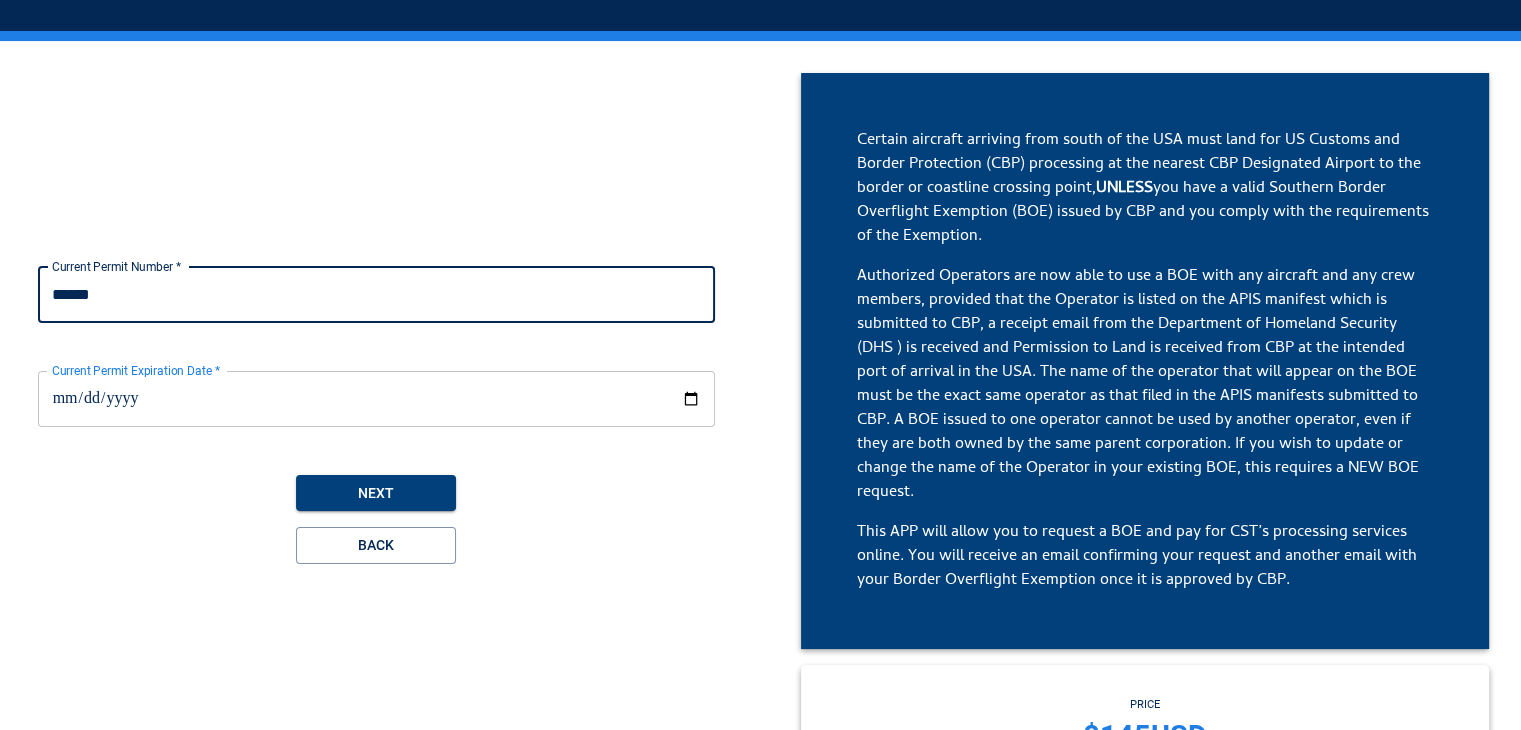 type on "******" 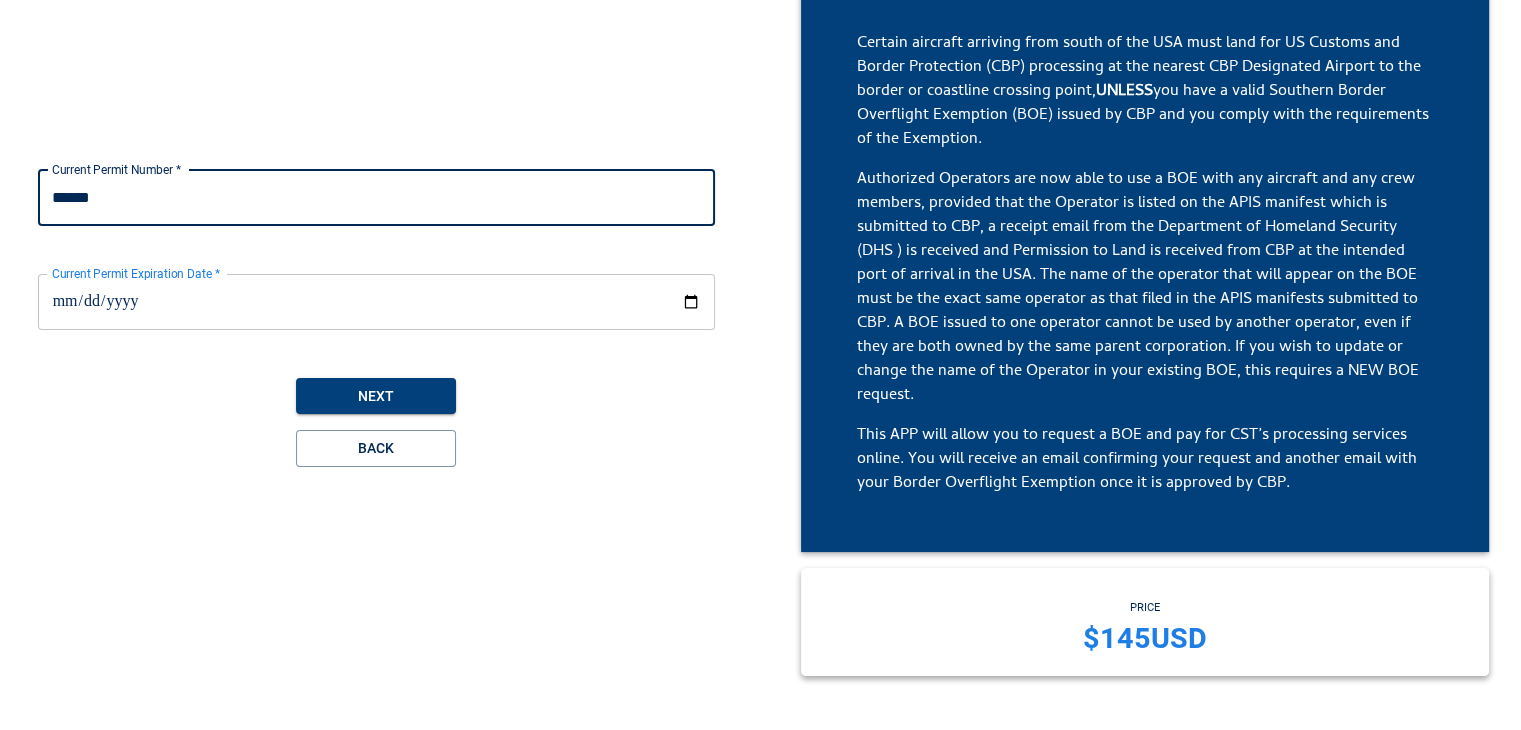 scroll, scrollTop: 200, scrollLeft: 0, axis: vertical 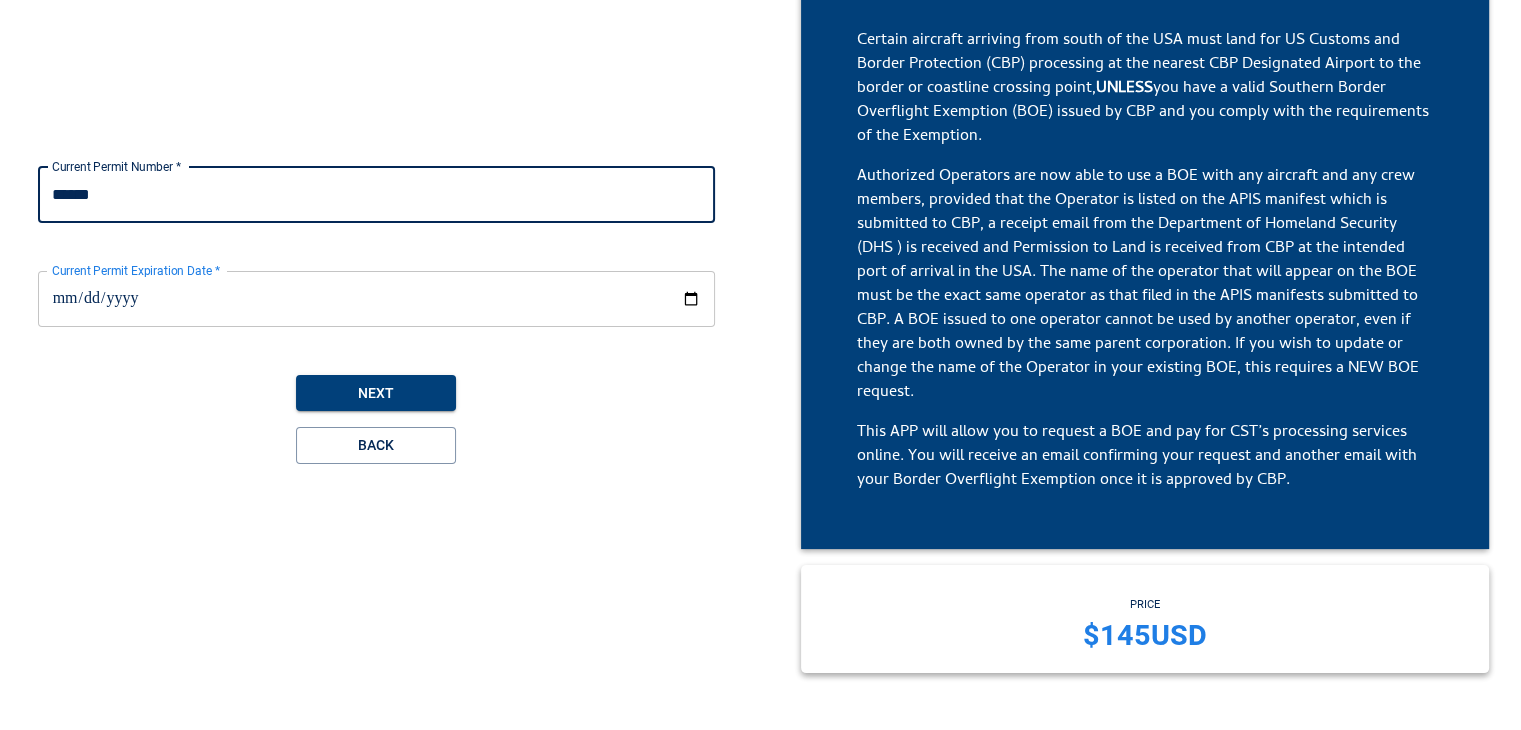 click on "Current Permit Expiration Date *" at bounding box center [376, 299] 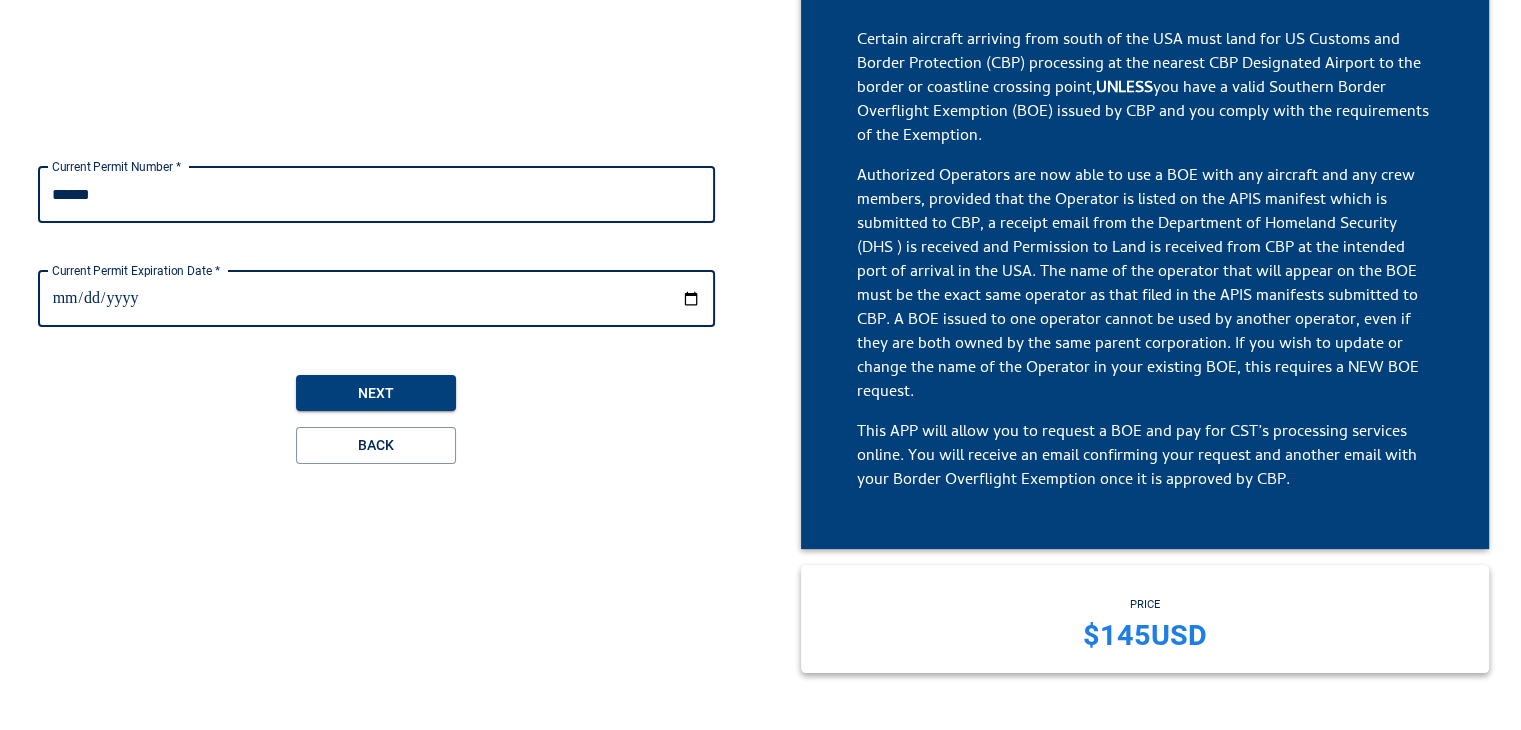 click on "Current Permit Expiration Date *" at bounding box center (376, 299) 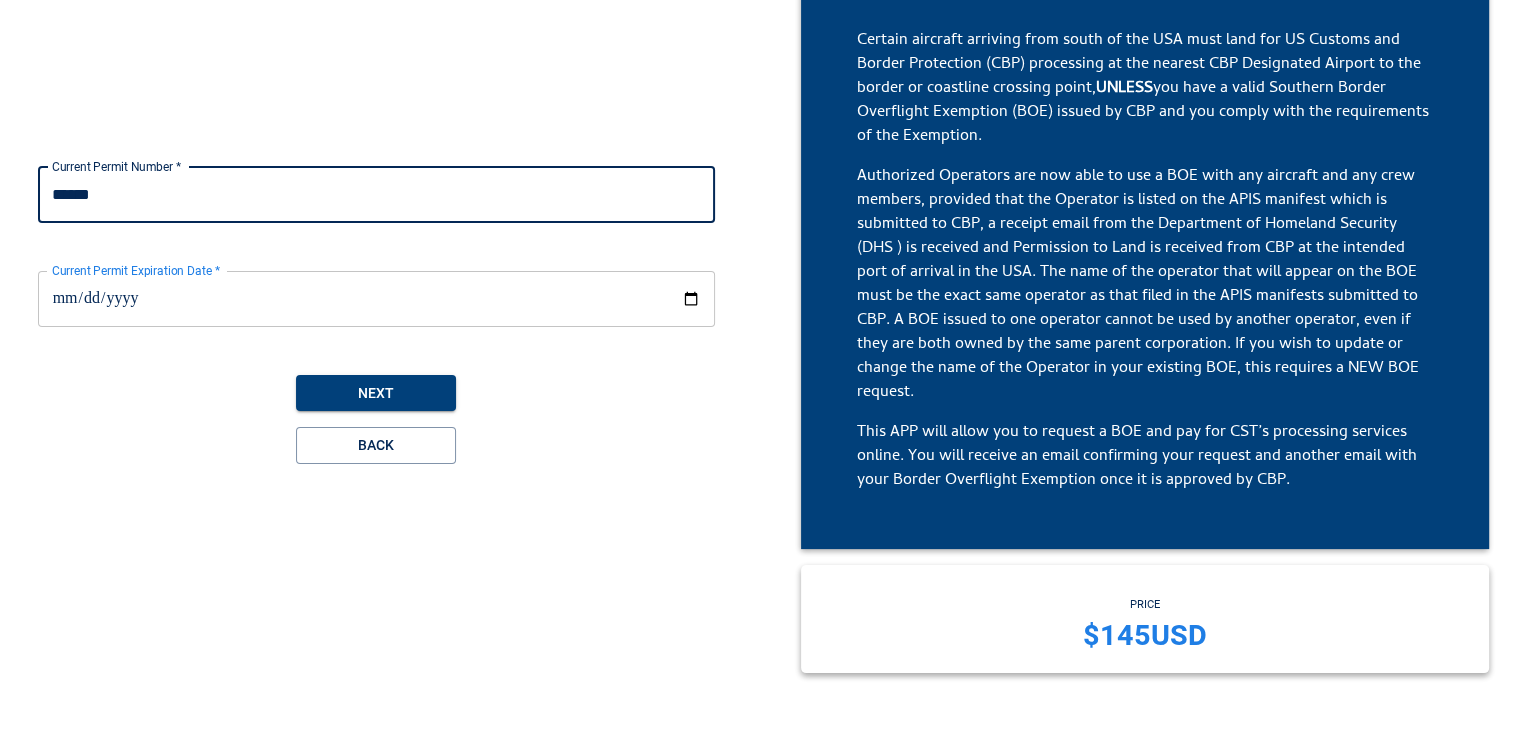 click on "Current Permit Number * ****** Current Permit Number * Current Permit Expiration Date * Current Permit Expiration Date * Next Back" at bounding box center [376, 315] 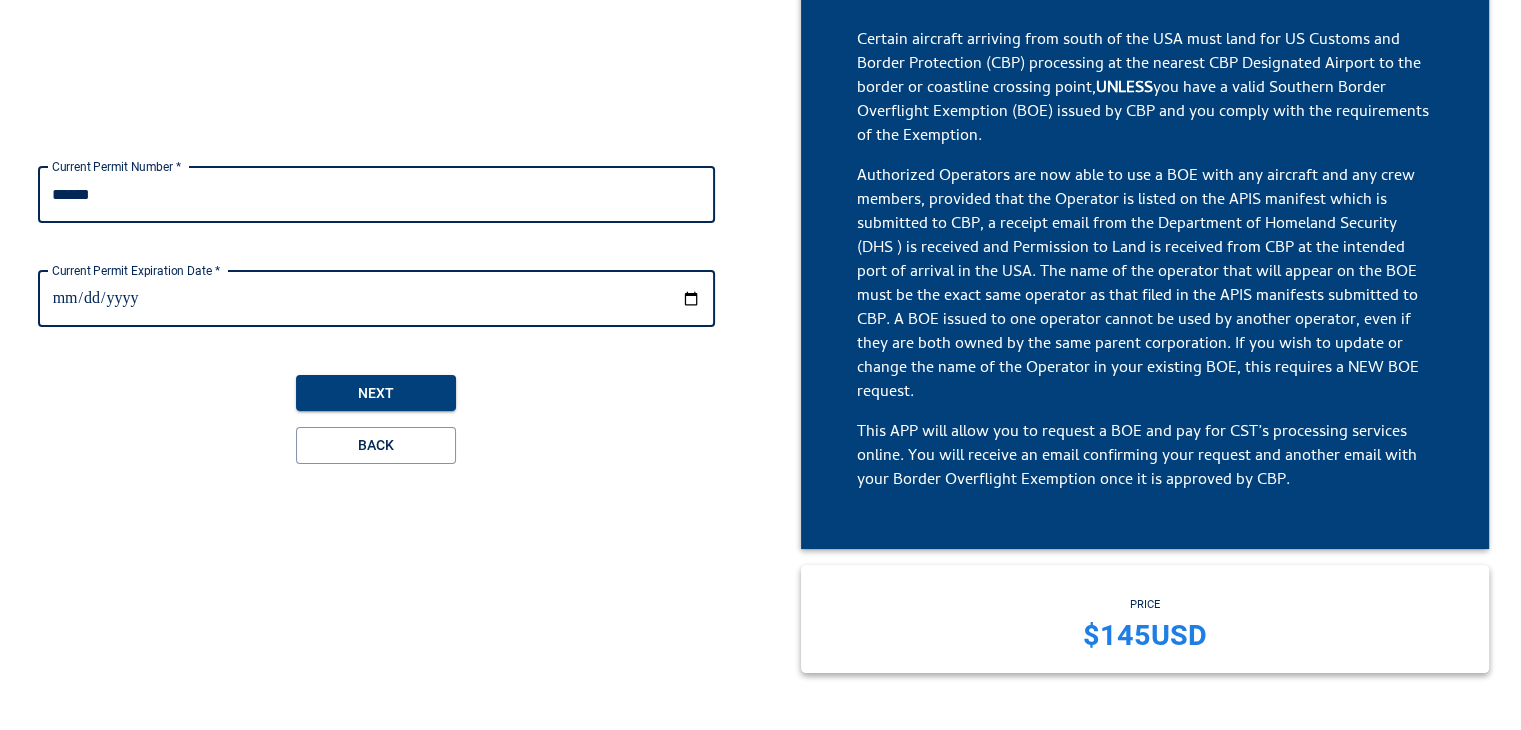 click on "Current Permit Expiration Date *" at bounding box center (376, 299) 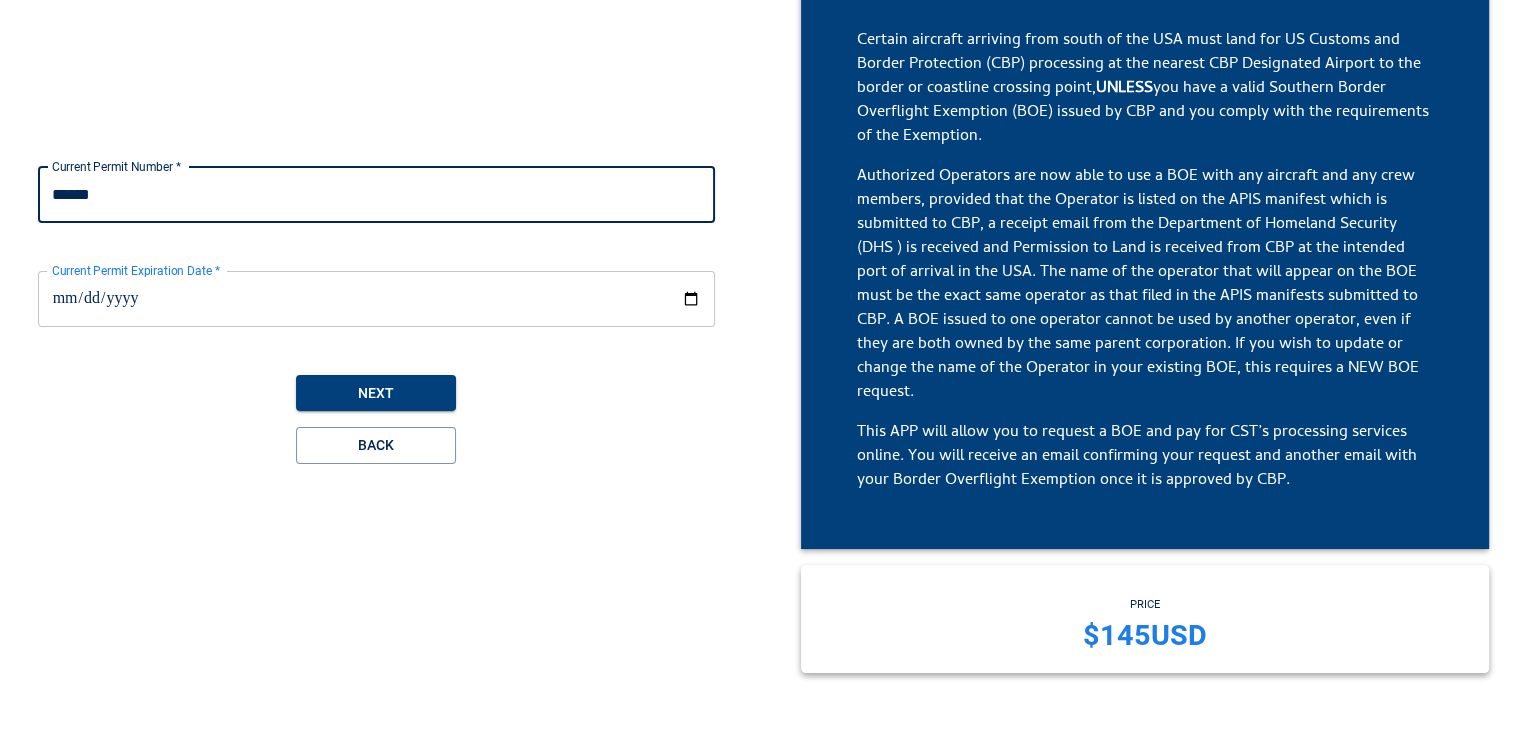 click on "Current Permit Number * ****** Current Permit Number * Current Permit Expiration Date * Current Permit Expiration Date * Next Back" at bounding box center [376, 315] 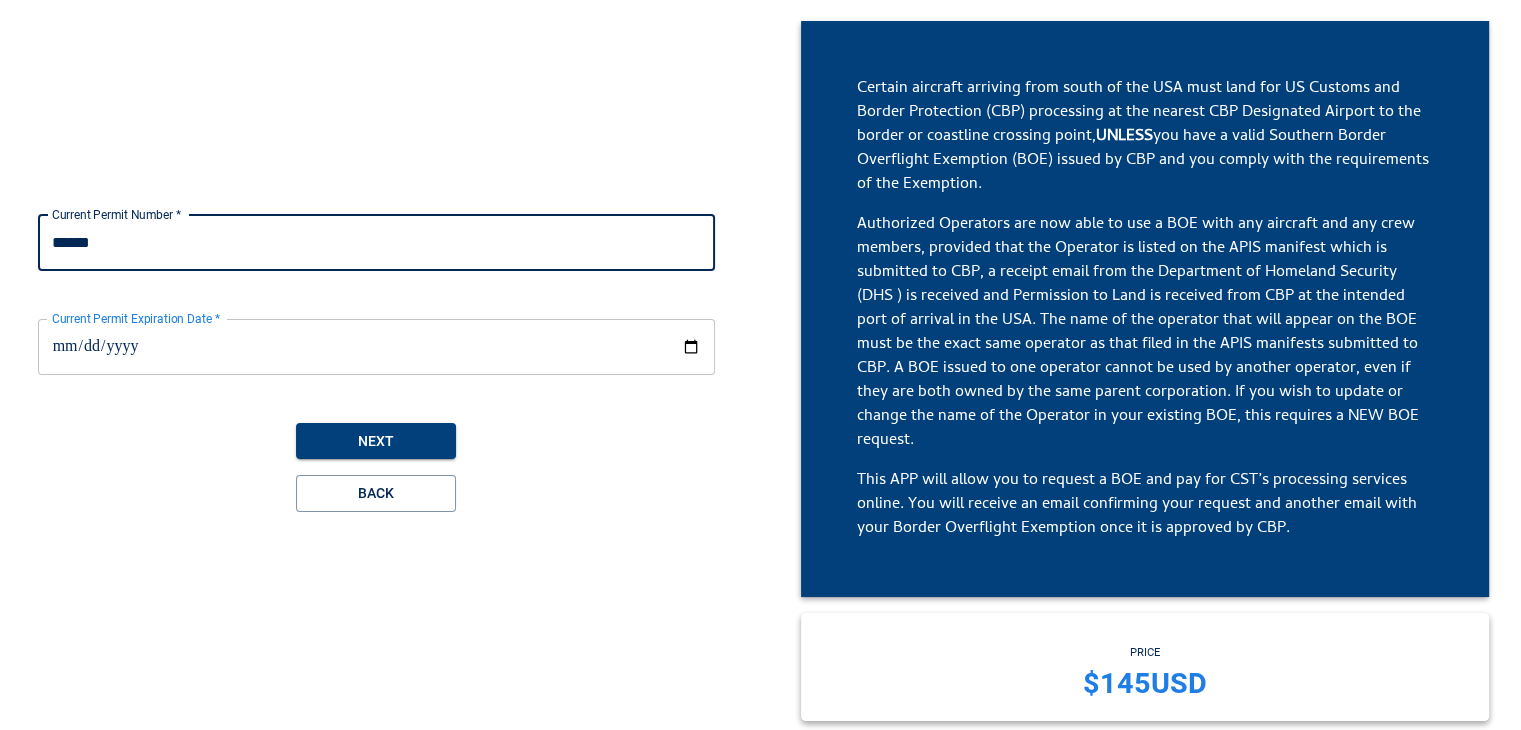 scroll, scrollTop: 0, scrollLeft: 0, axis: both 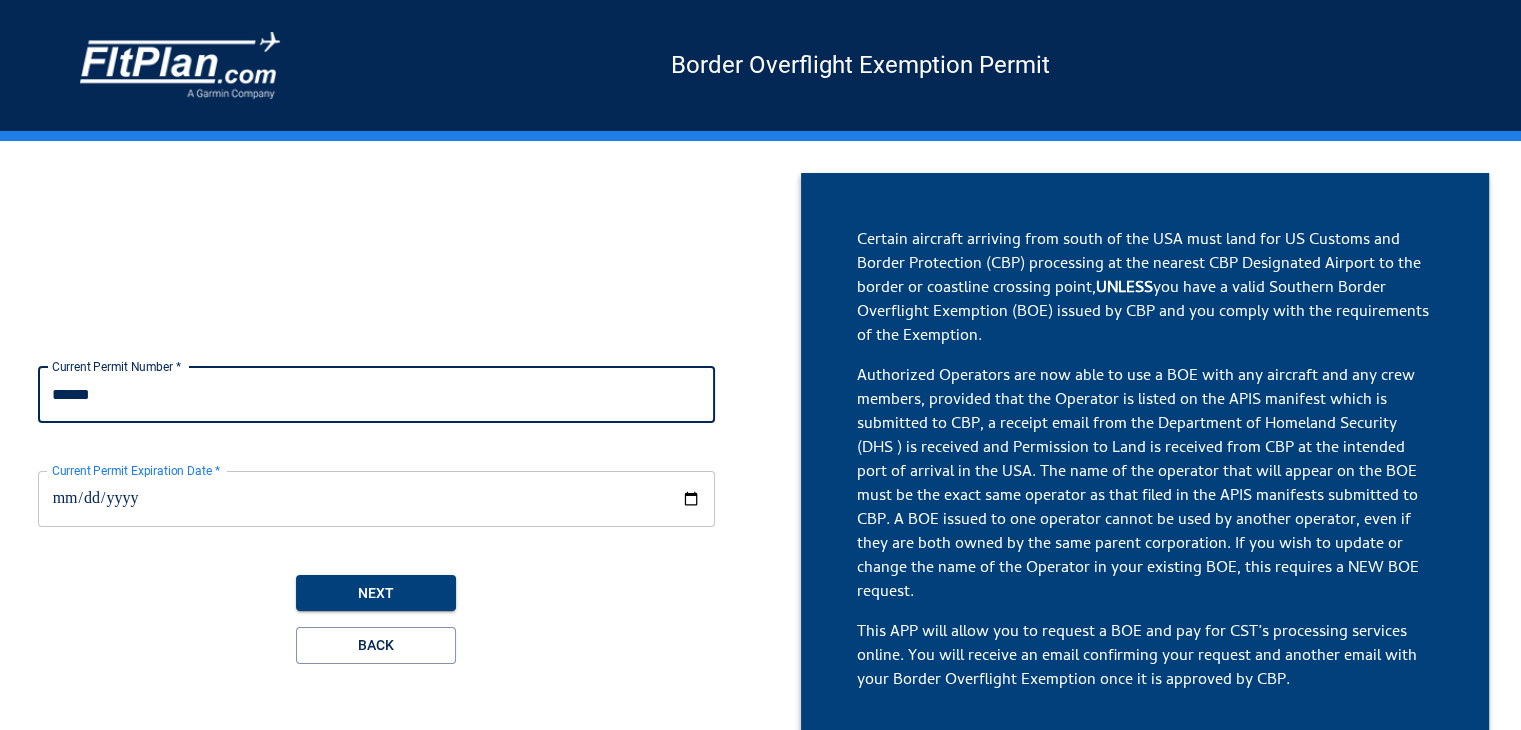 click on "Current Permit Expiration Date *" at bounding box center [376, 499] 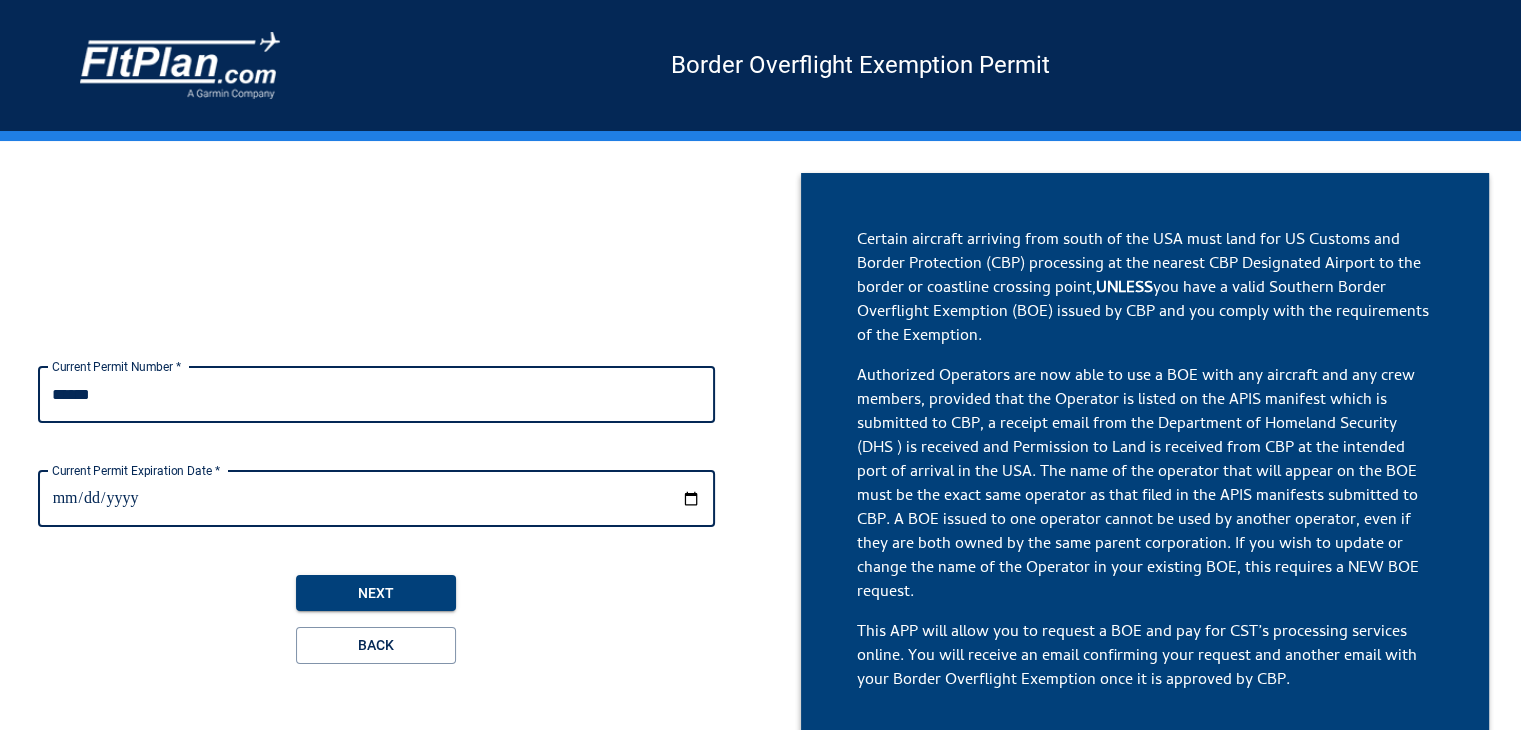 type on "**********" 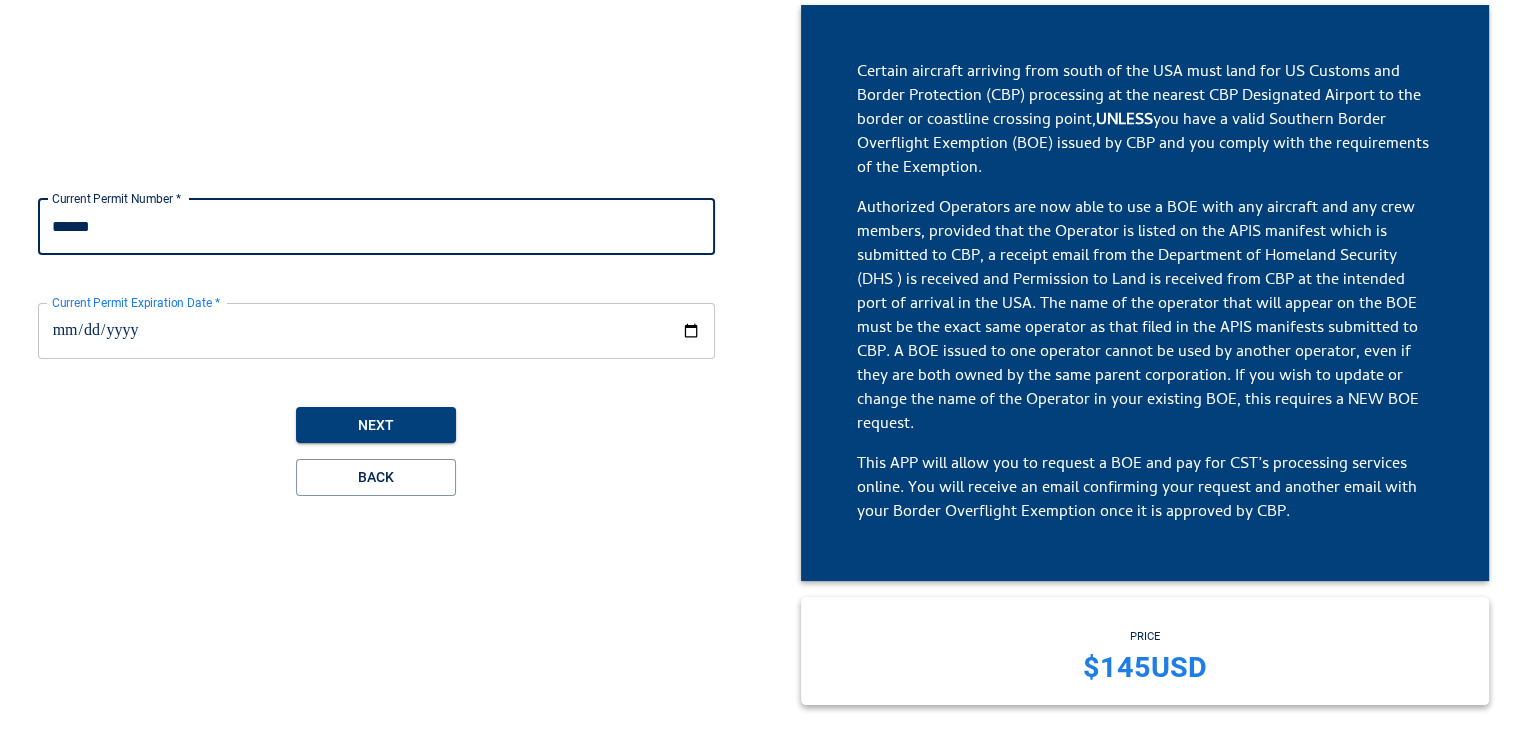 scroll, scrollTop: 223, scrollLeft: 0, axis: vertical 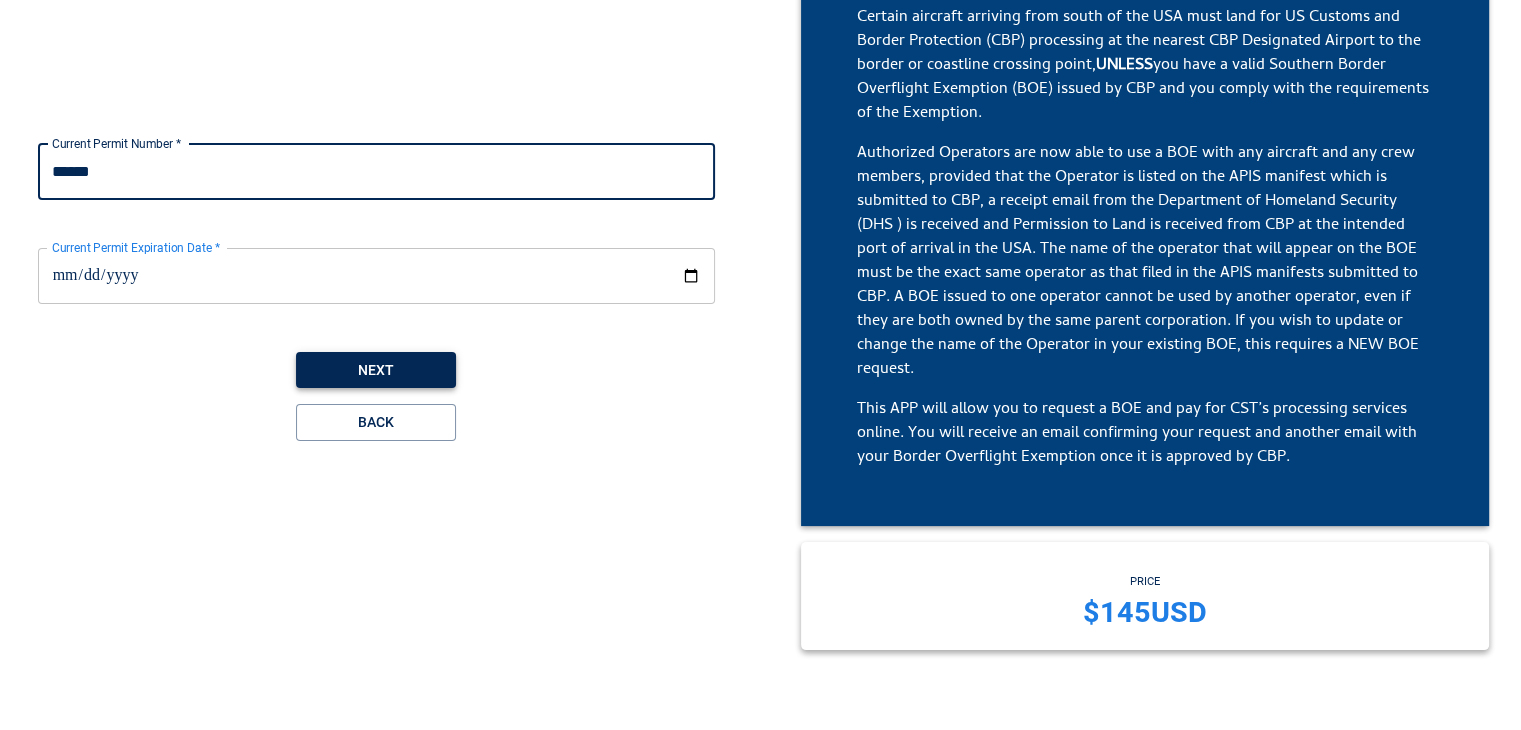 click on "Next" at bounding box center [376, 370] 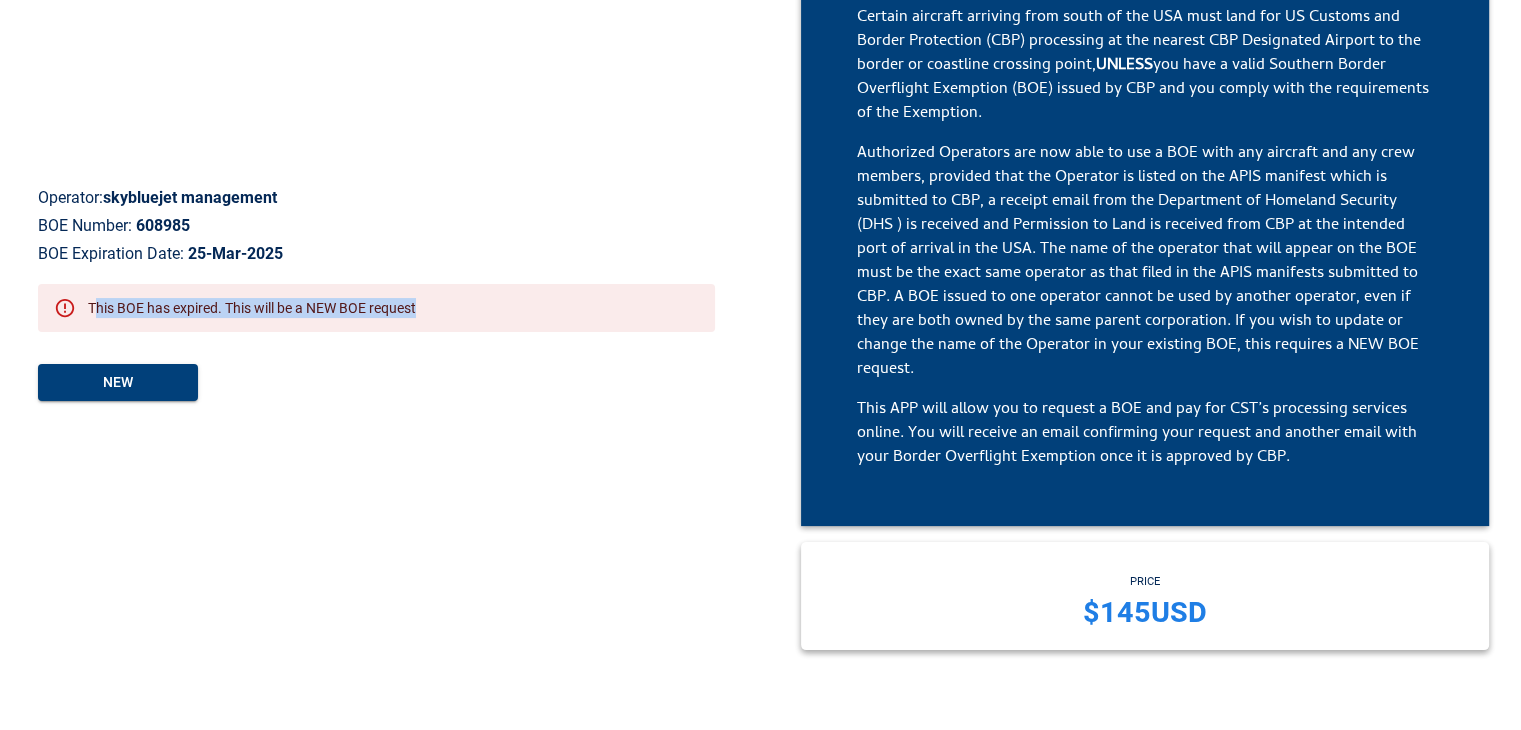 drag, startPoint x: 96, startPoint y: 310, endPoint x: 424, endPoint y: 314, distance: 328.02438 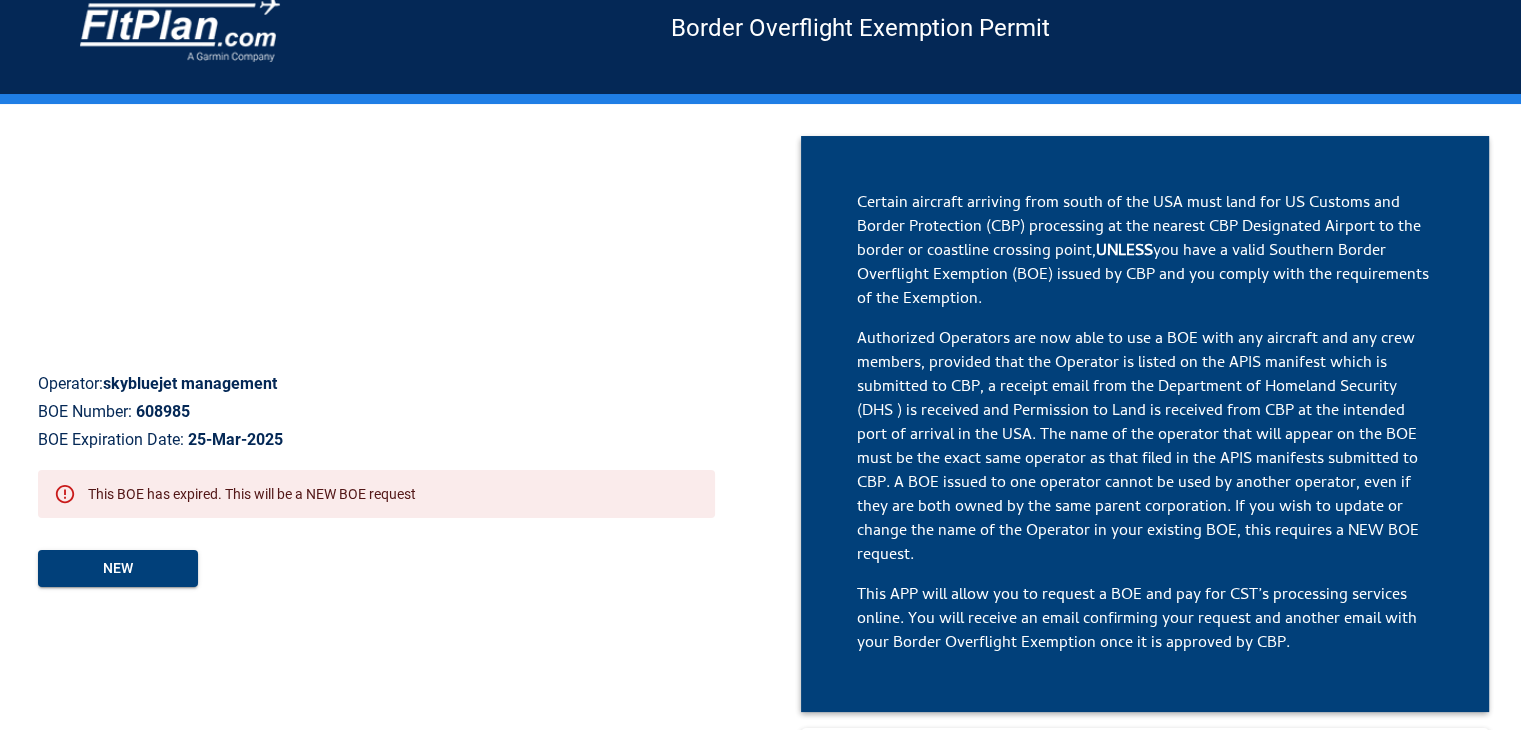 scroll, scrollTop: 23, scrollLeft: 0, axis: vertical 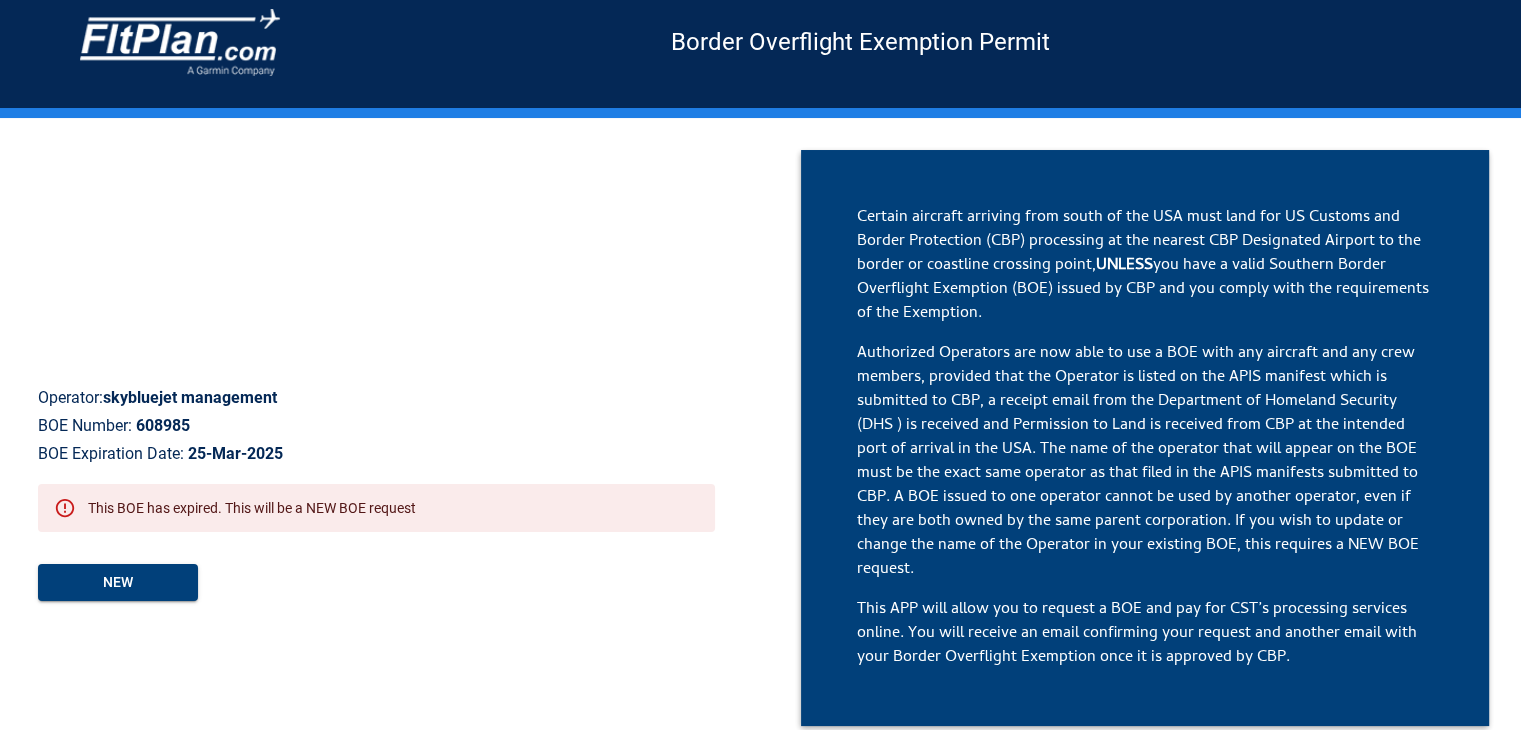 click on "This BOE has expired. This will be a NEW BOE request" at bounding box center [252, 508] 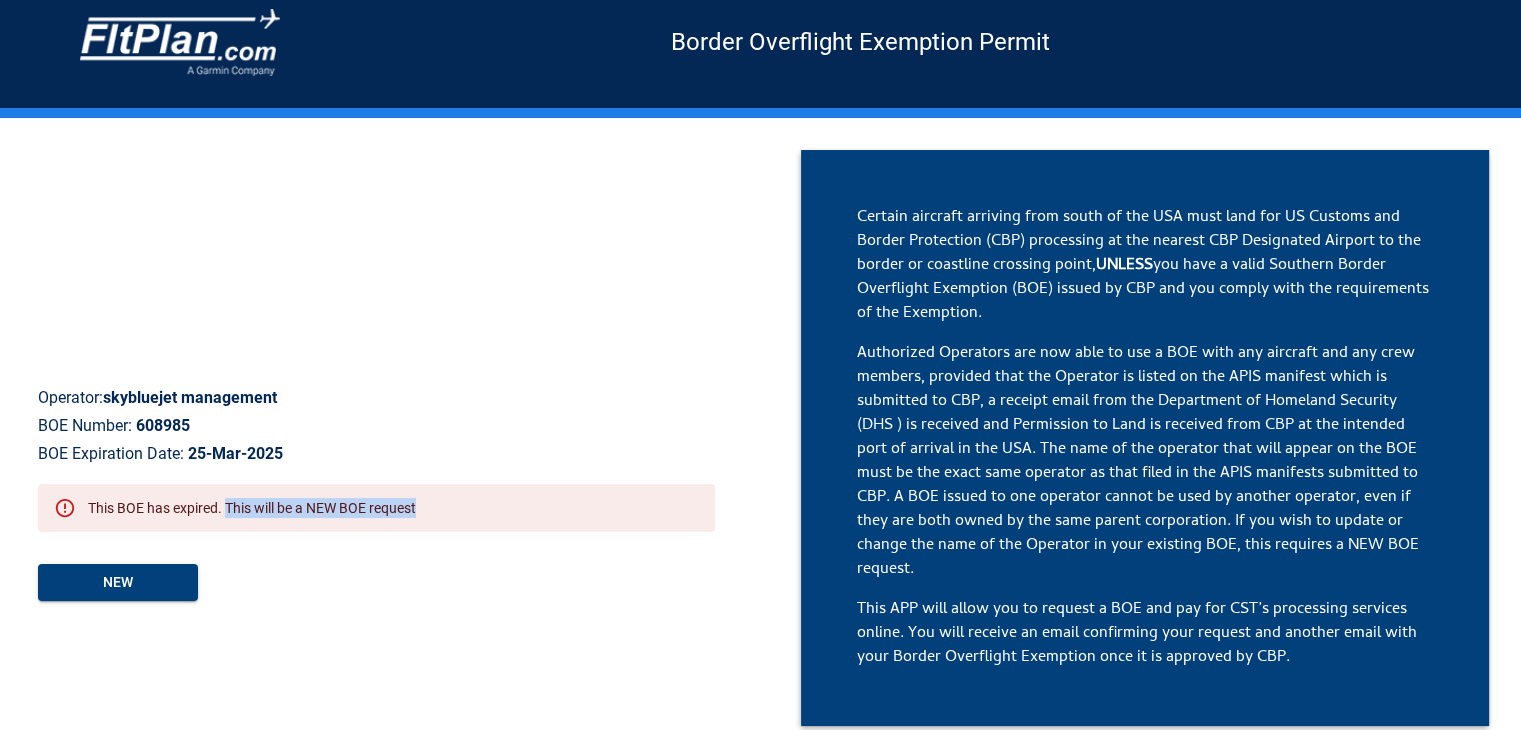 drag, startPoint x: 231, startPoint y: 512, endPoint x: 425, endPoint y: 512, distance: 194 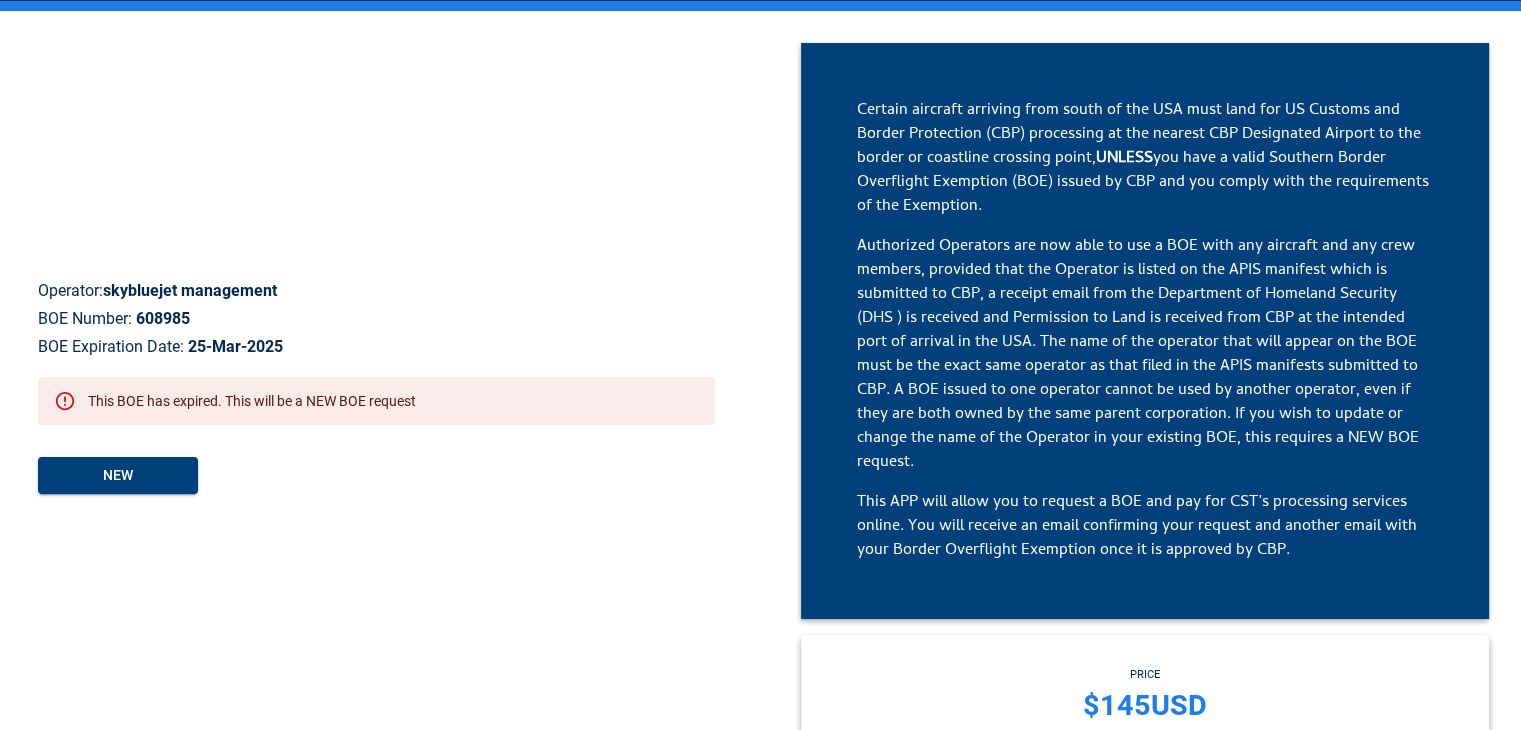 scroll, scrollTop: 123, scrollLeft: 0, axis: vertical 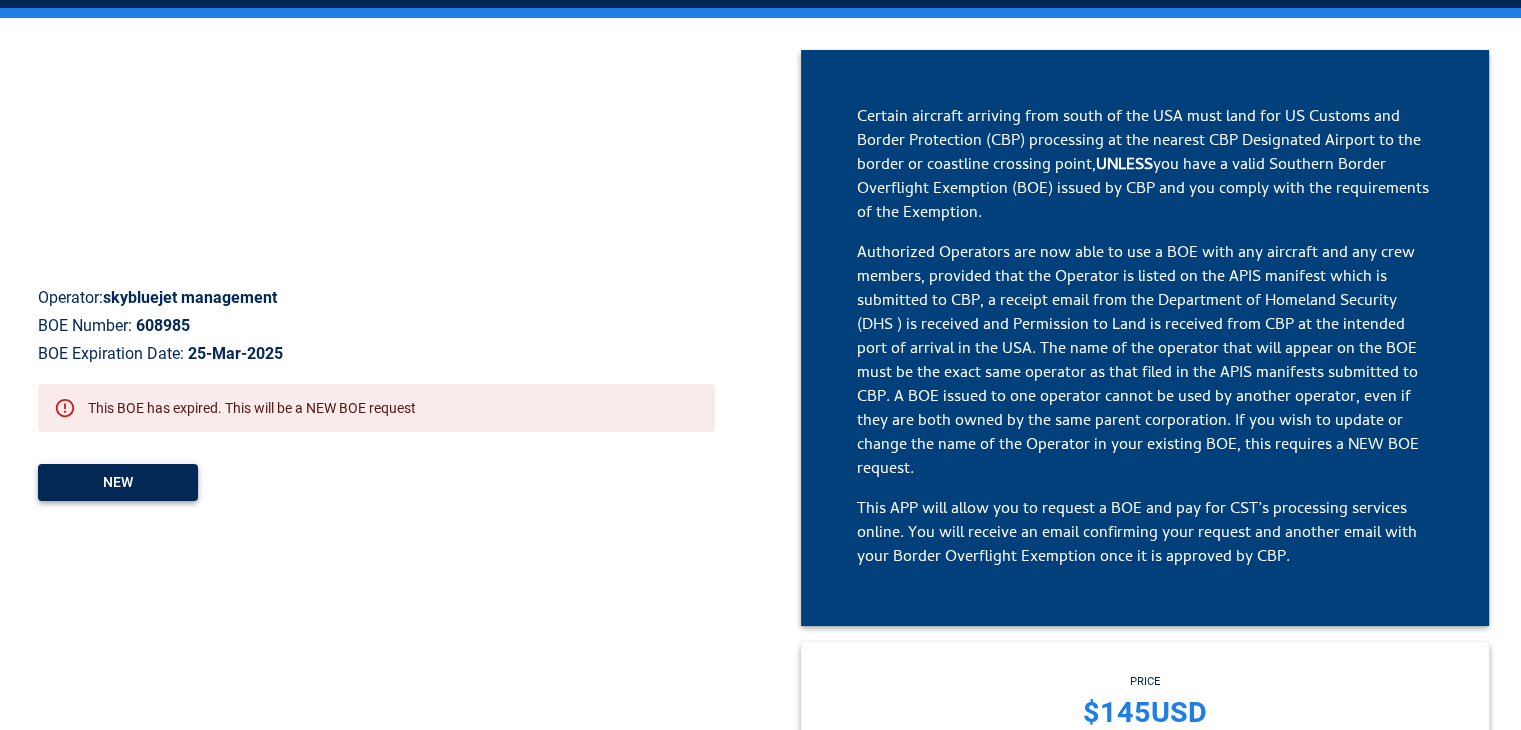 click on "NEW" at bounding box center (118, 482) 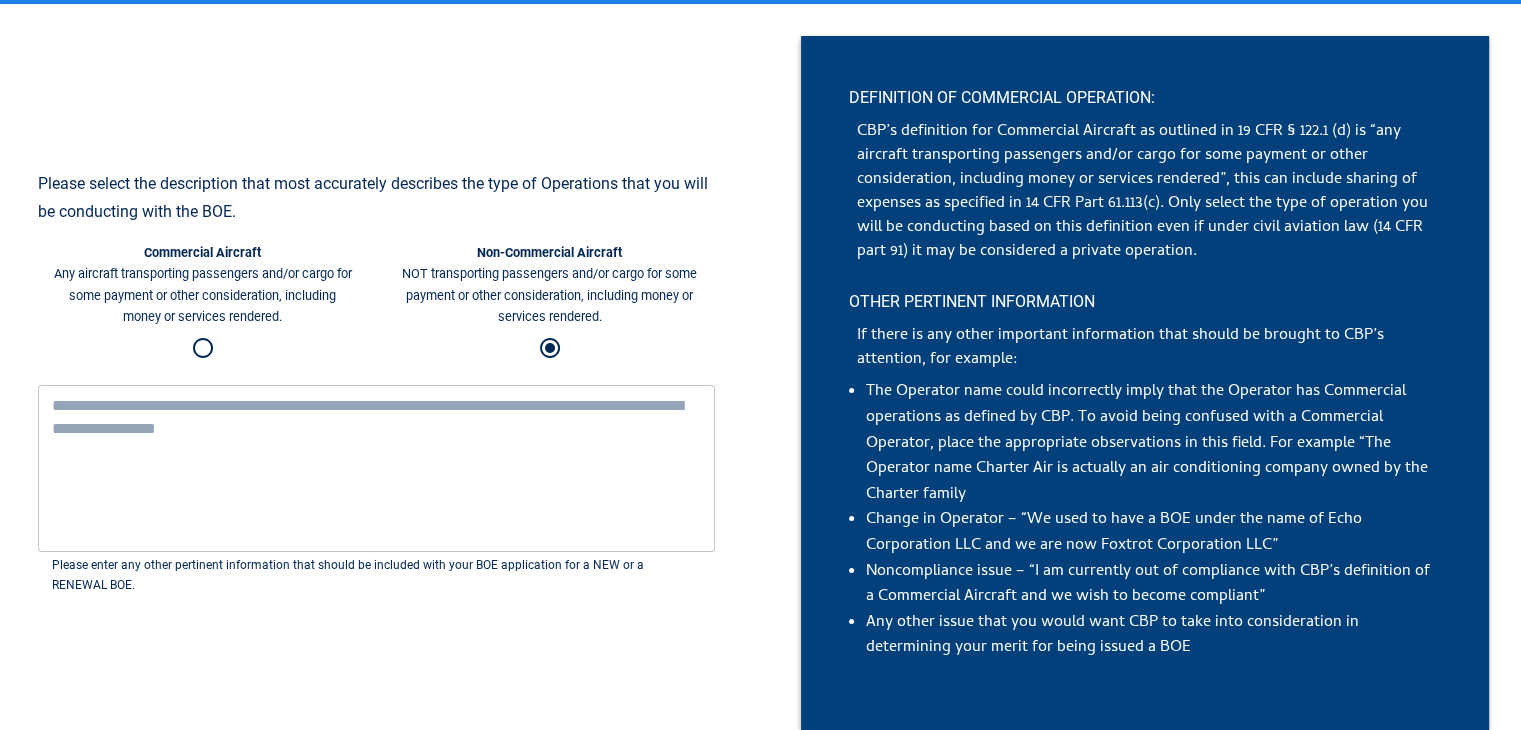 scroll, scrollTop: 123, scrollLeft: 0, axis: vertical 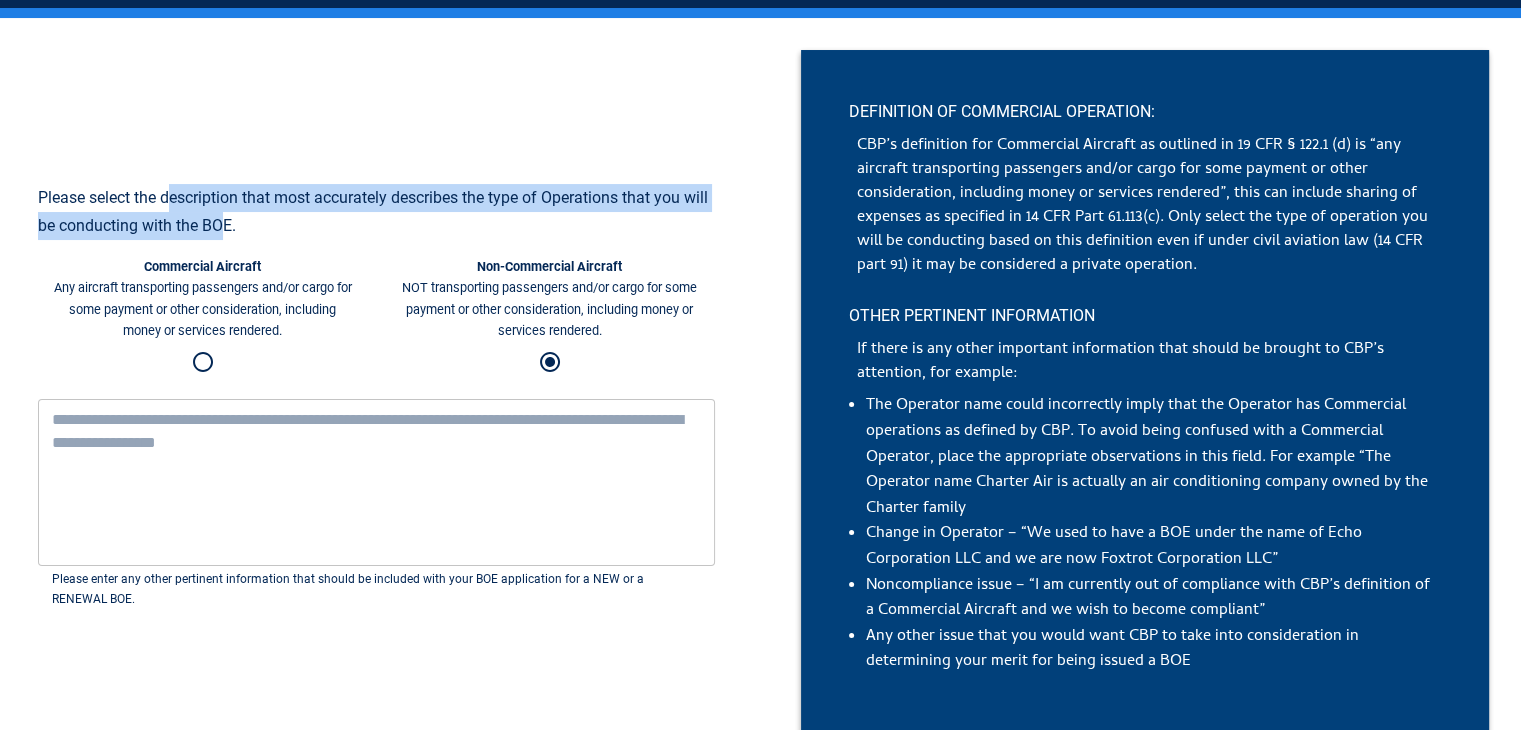 drag, startPoint x: 172, startPoint y: 205, endPoint x: 223, endPoint y: 220, distance: 53.160137 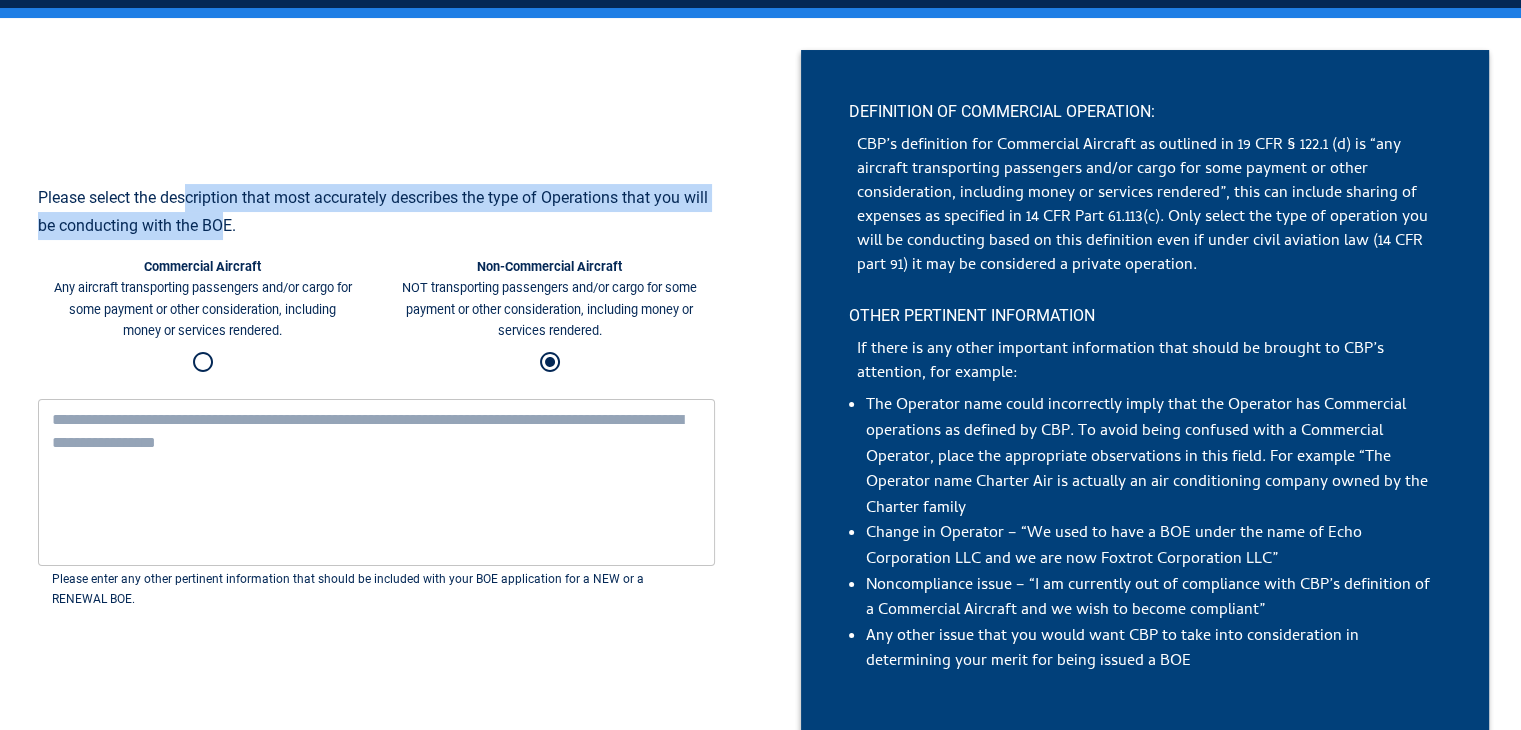 drag, startPoint x: 202, startPoint y: 212, endPoint x: 224, endPoint y: 224, distance: 25.059929 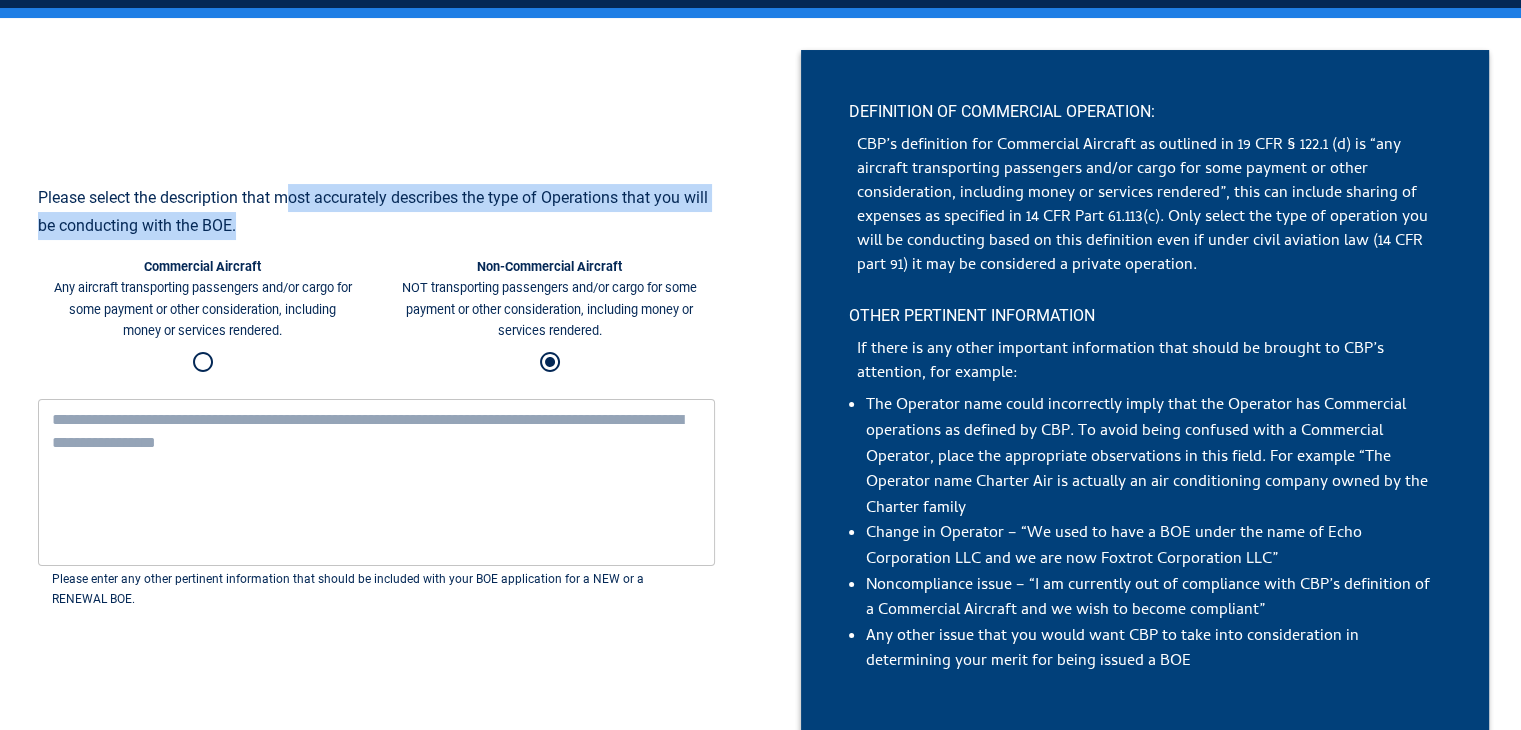 drag, startPoint x: 296, startPoint y: 201, endPoint x: 347, endPoint y: 223, distance: 55.542778 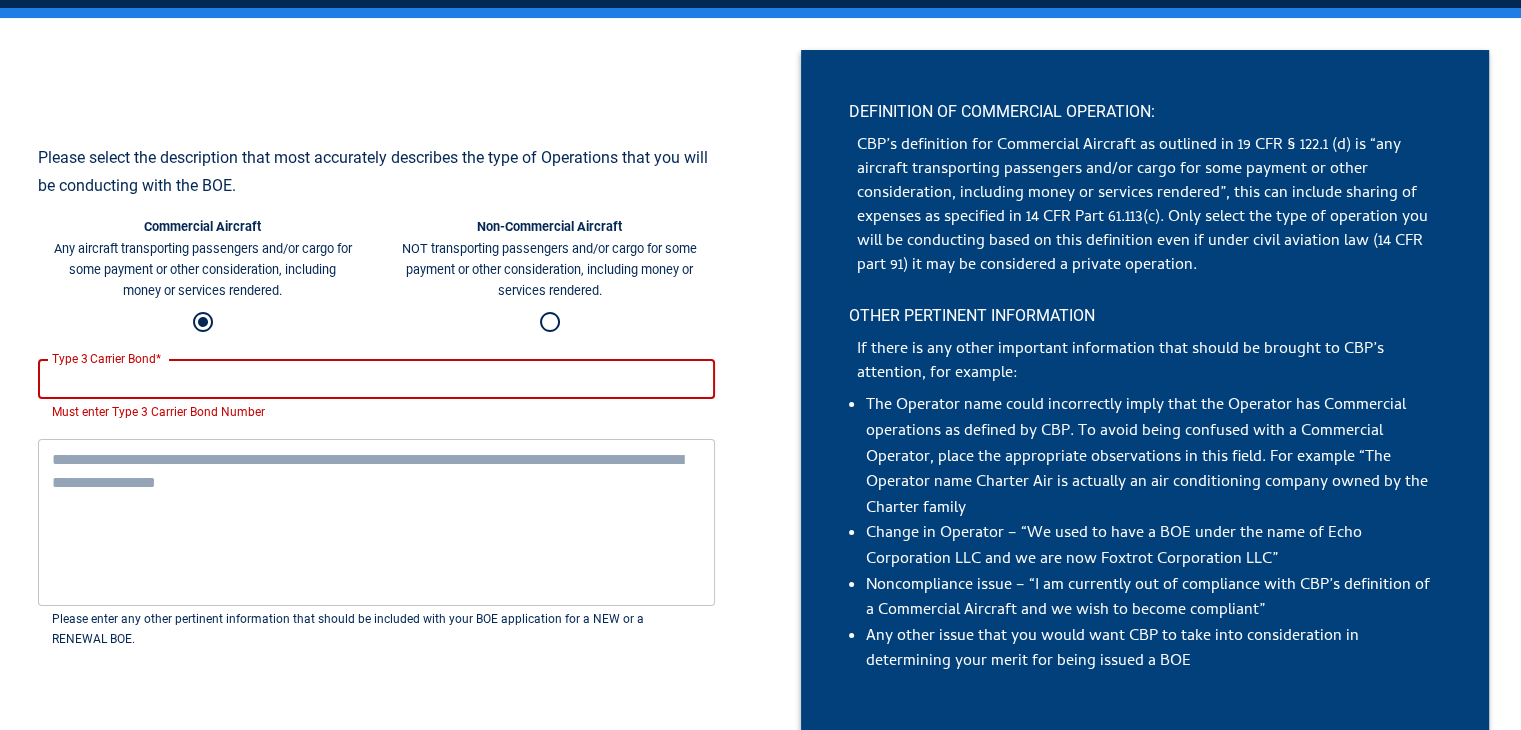 click on "Type 3 Carrier Bond*" at bounding box center (376, 379) 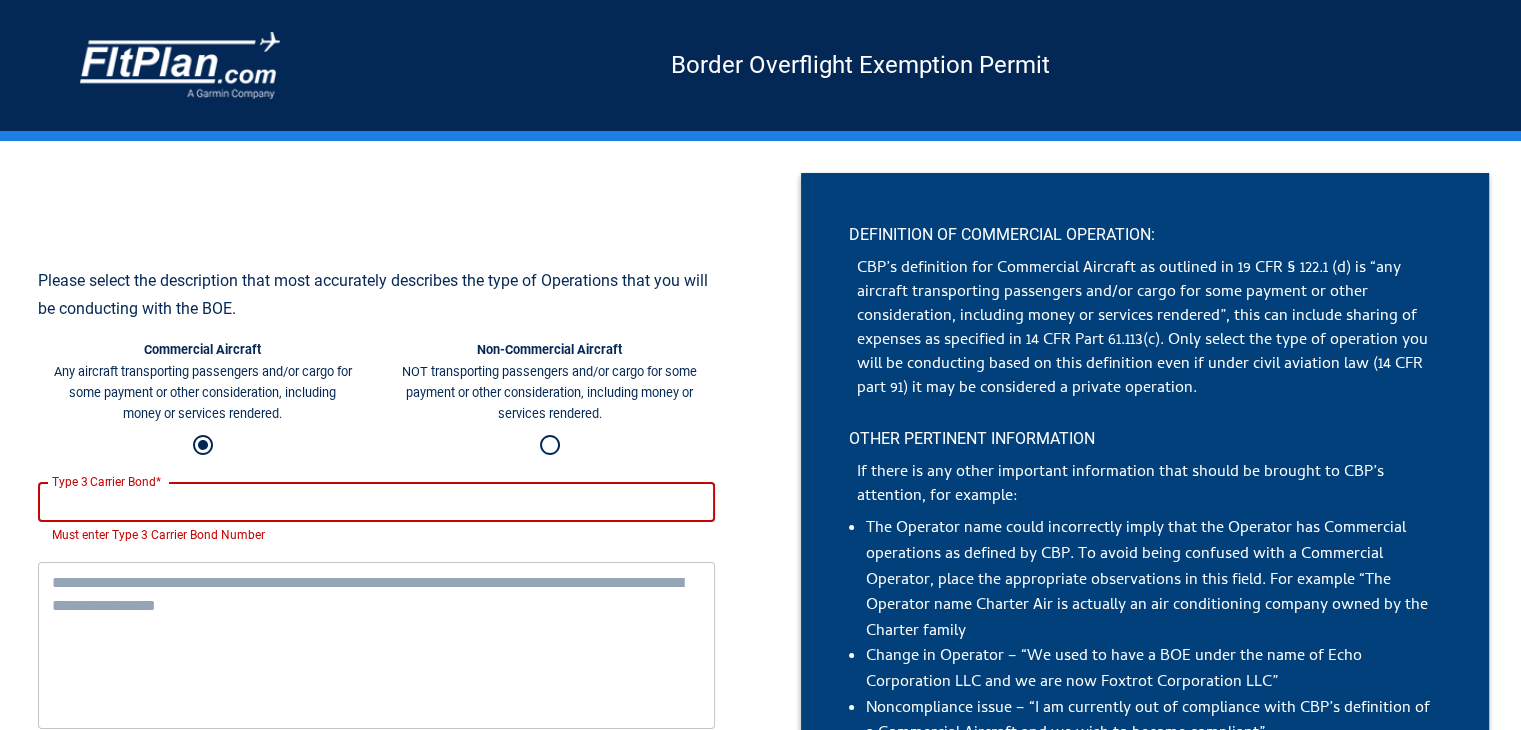 scroll, scrollTop: 0, scrollLeft: 0, axis: both 